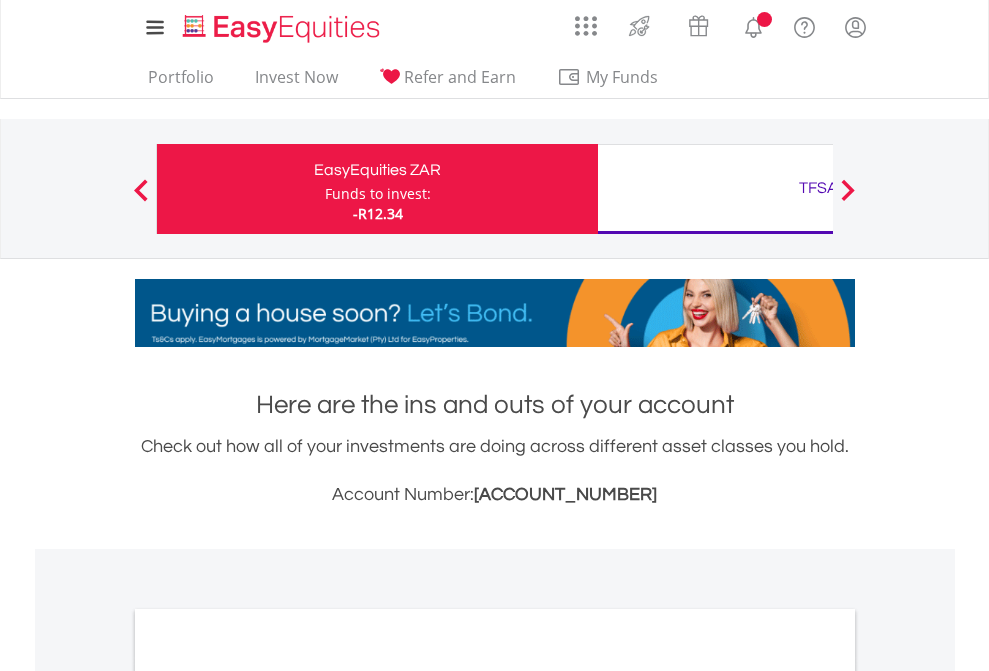 scroll, scrollTop: 0, scrollLeft: 0, axis: both 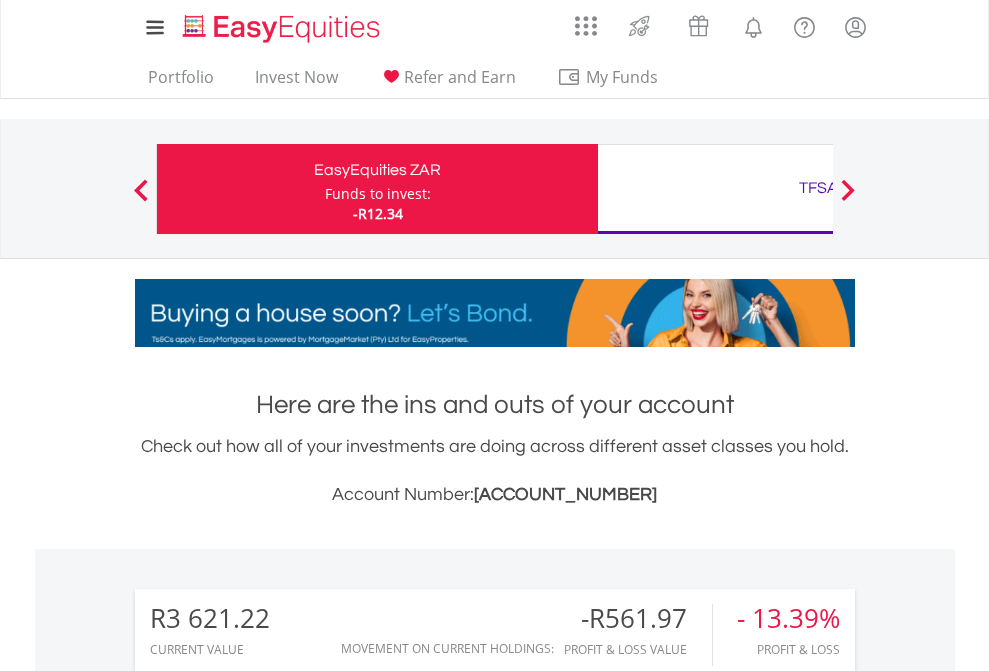 click on "Funds to invest:" at bounding box center [378, 194] 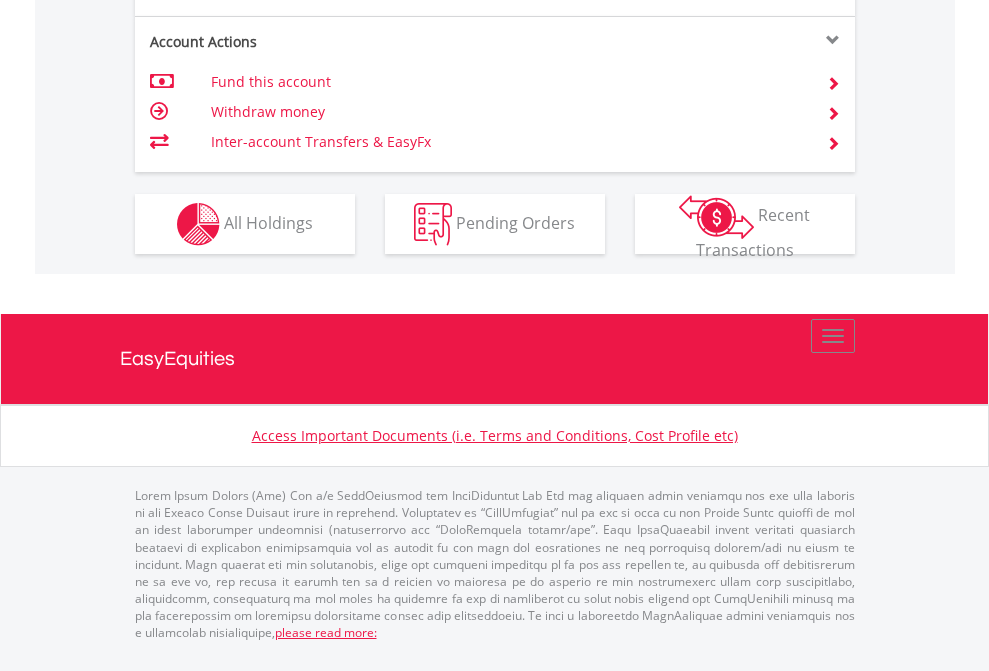 scroll, scrollTop: 1957, scrollLeft: 0, axis: vertical 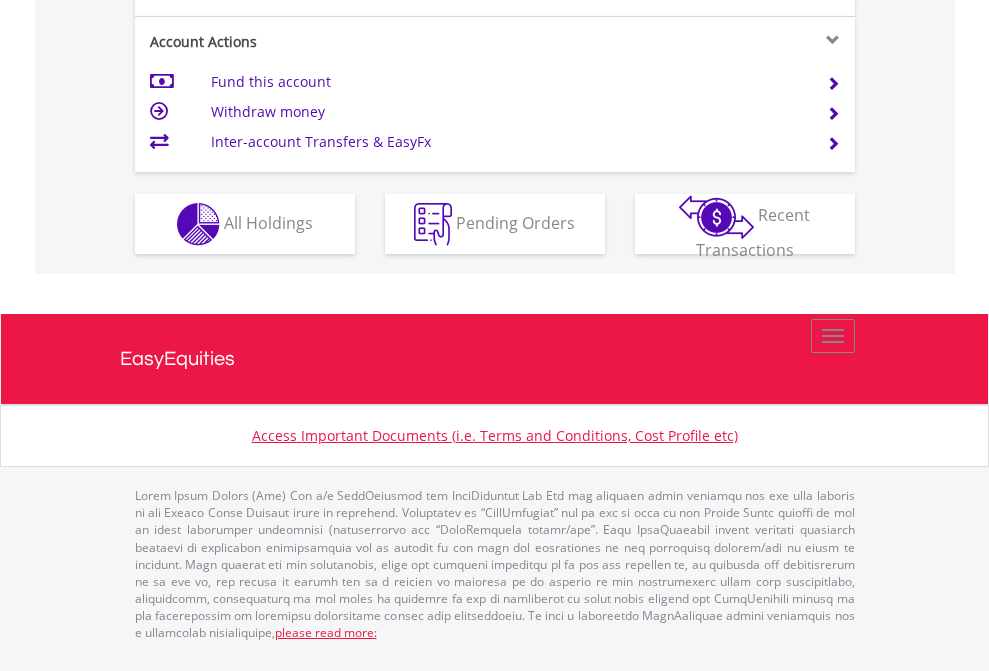 click on "Investment types" at bounding box center (706, -337) 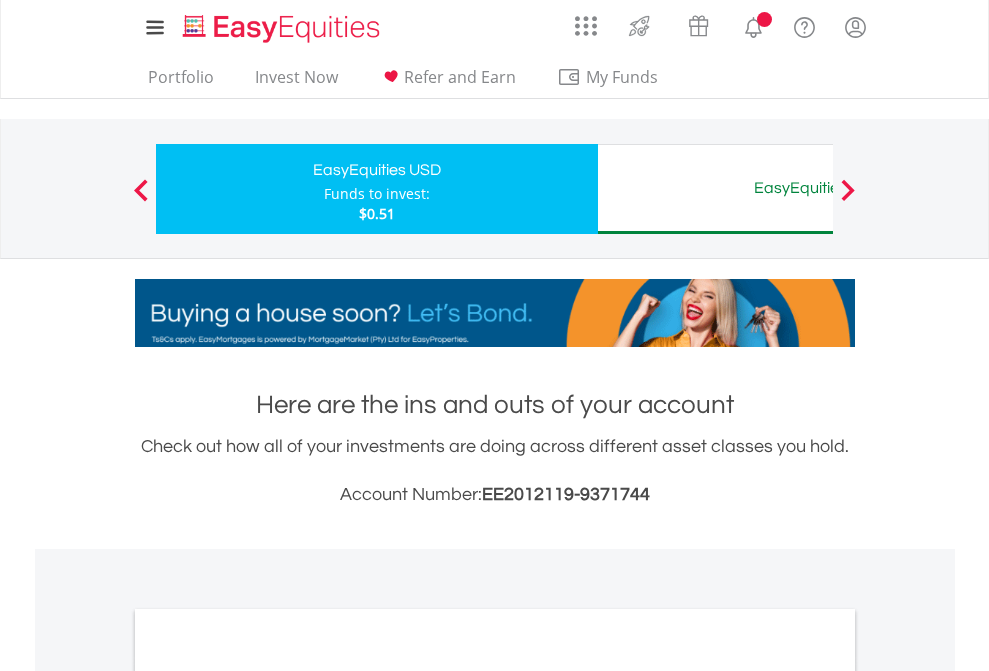 scroll, scrollTop: 0, scrollLeft: 0, axis: both 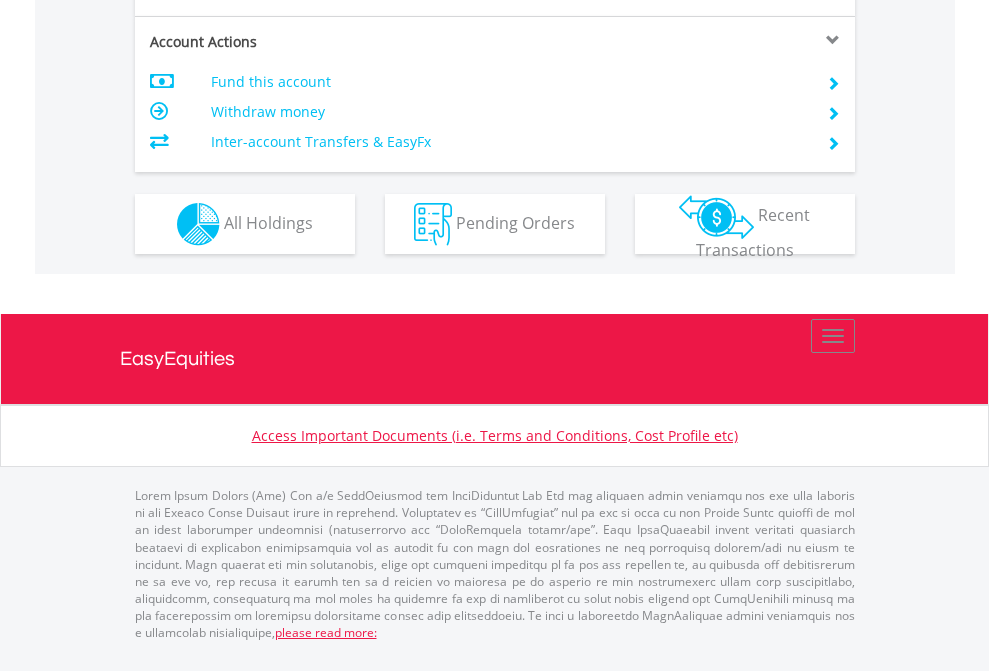 click on "Investment types" at bounding box center (706, -337) 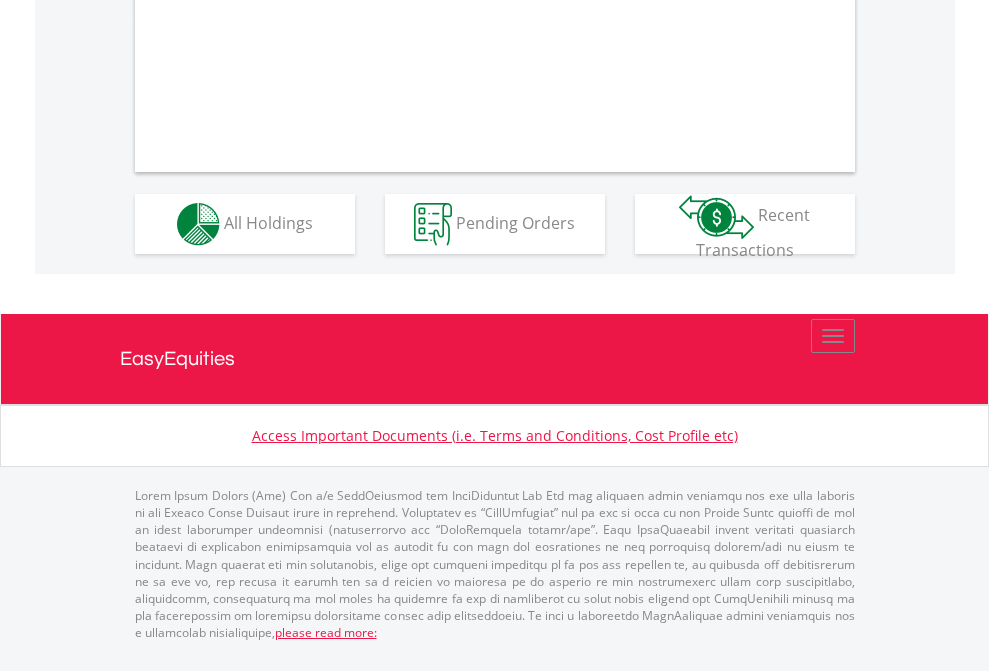 scroll, scrollTop: 1877, scrollLeft: 0, axis: vertical 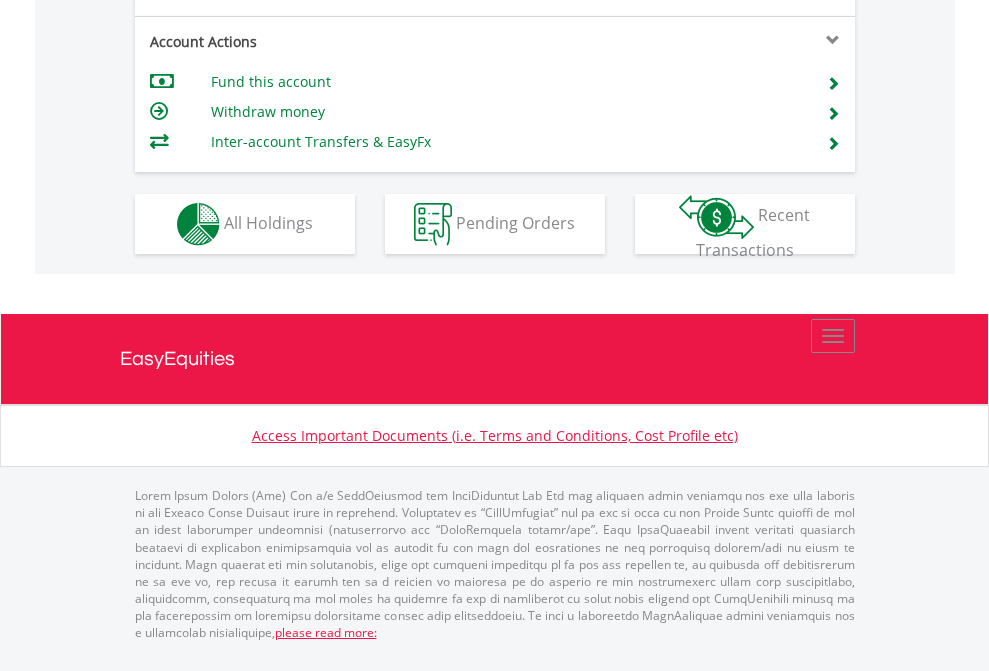 click on "Investment types" at bounding box center [706, -337] 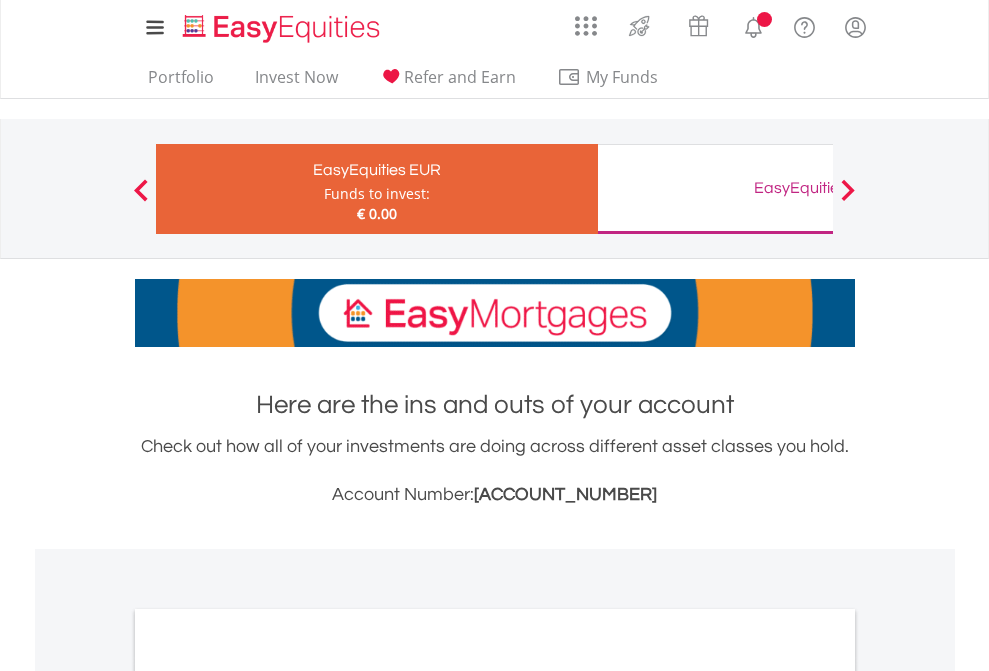 scroll, scrollTop: 0, scrollLeft: 0, axis: both 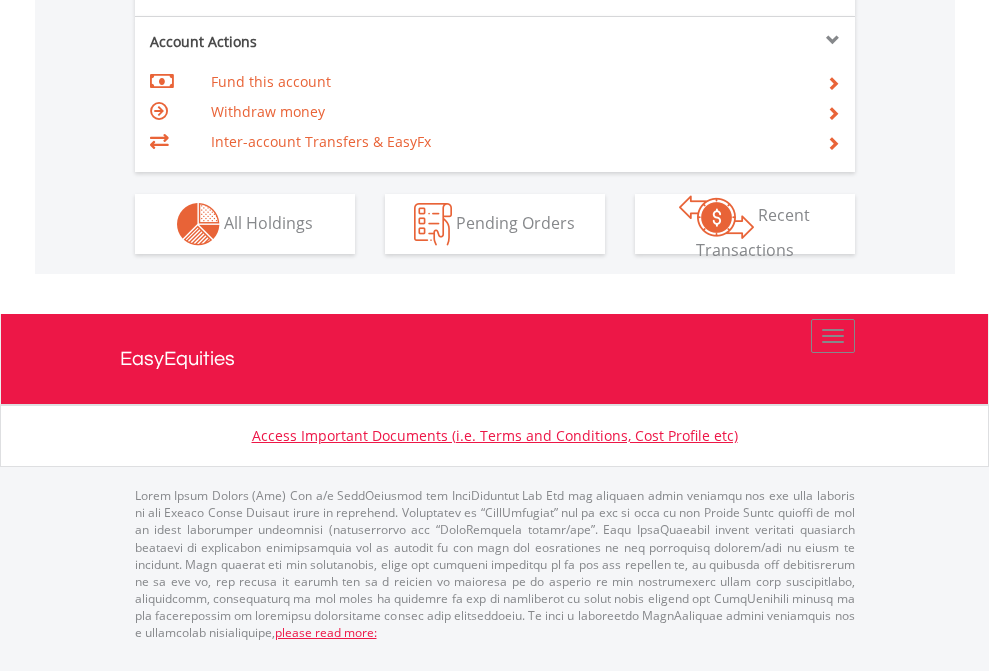click on "Investment types" at bounding box center (706, -337) 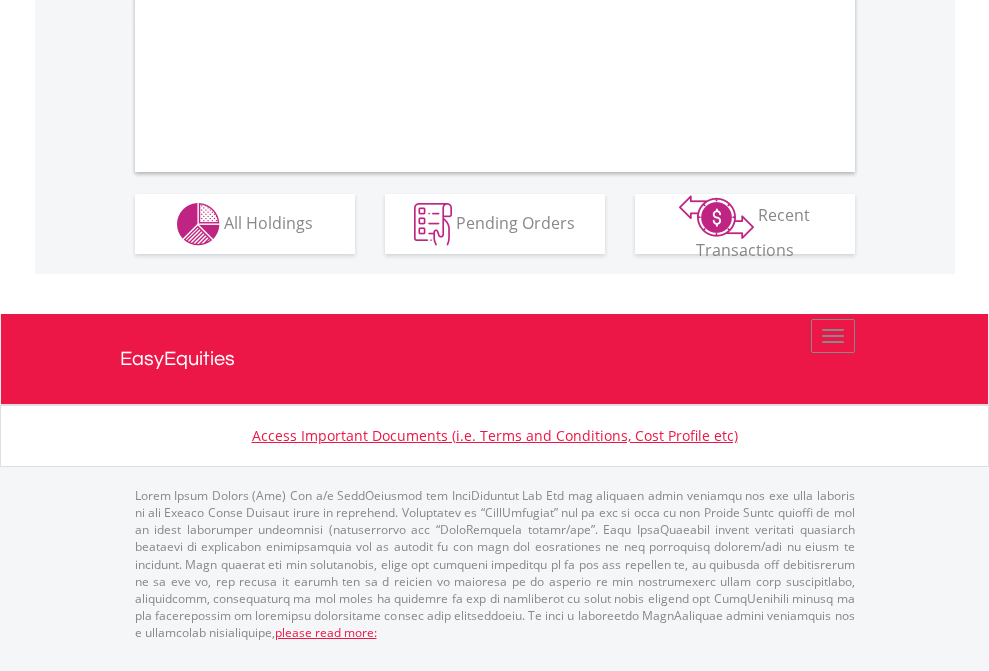 scroll, scrollTop: 1877, scrollLeft: 0, axis: vertical 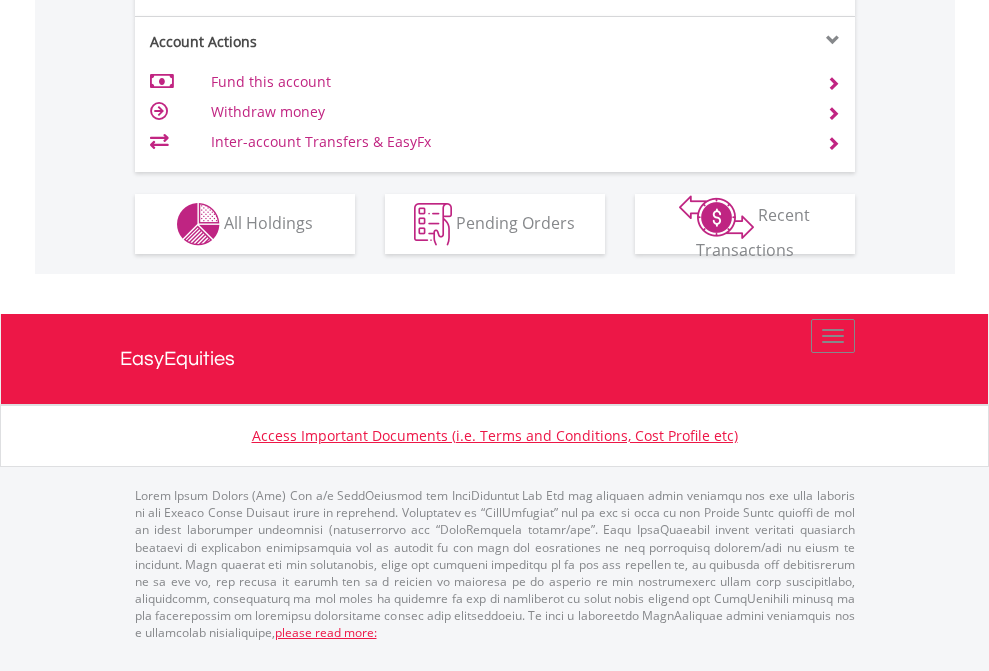 click on "Investment types" at bounding box center [706, -337] 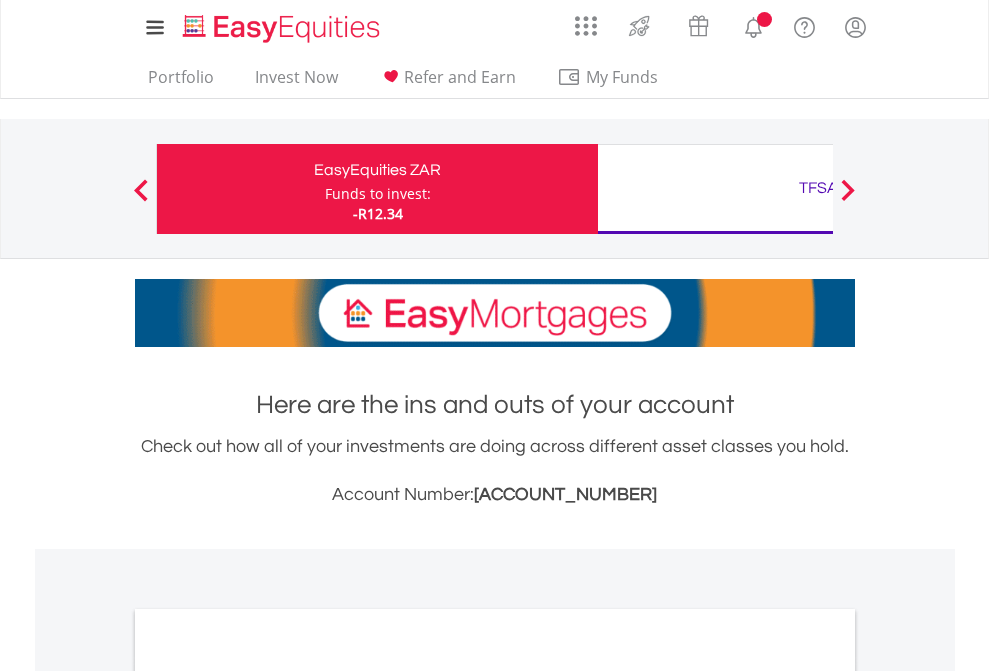 scroll, scrollTop: 0, scrollLeft: 0, axis: both 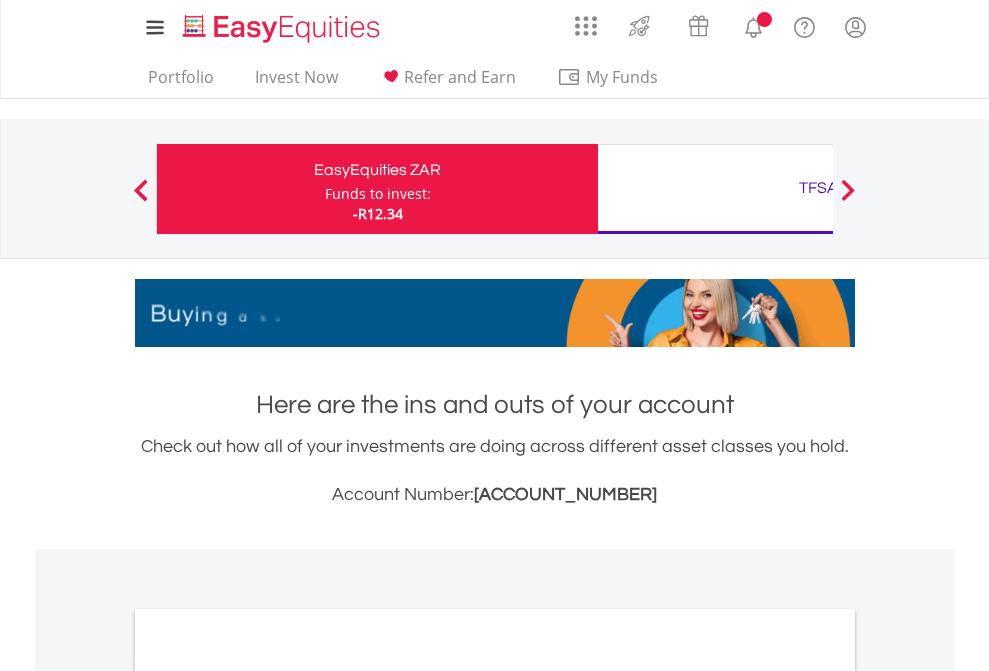 click on "All Holdings" at bounding box center [268, 1096] 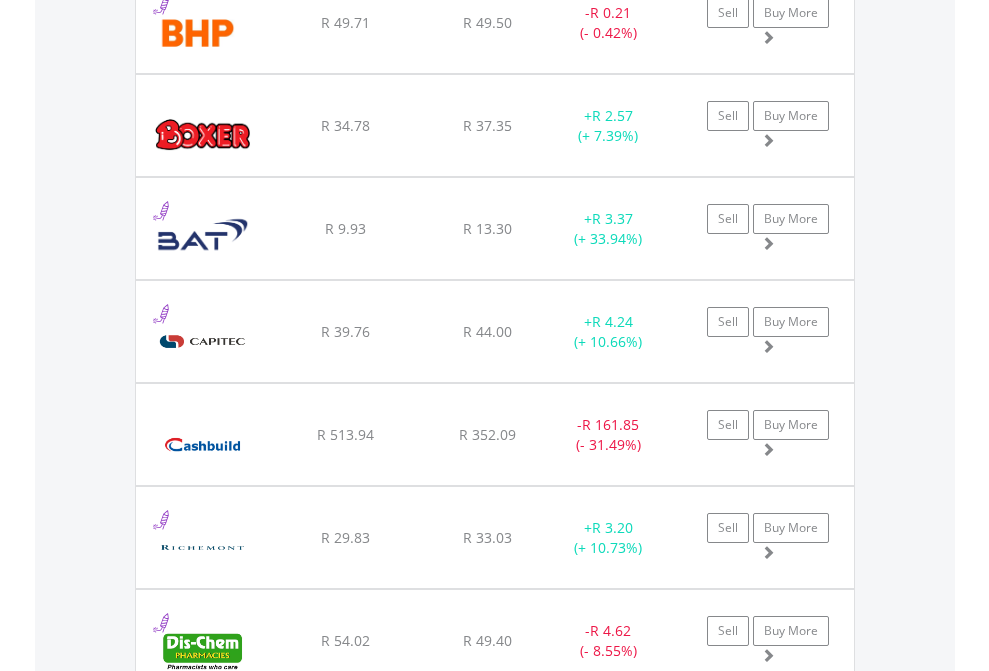 scroll, scrollTop: 2305, scrollLeft: 0, axis: vertical 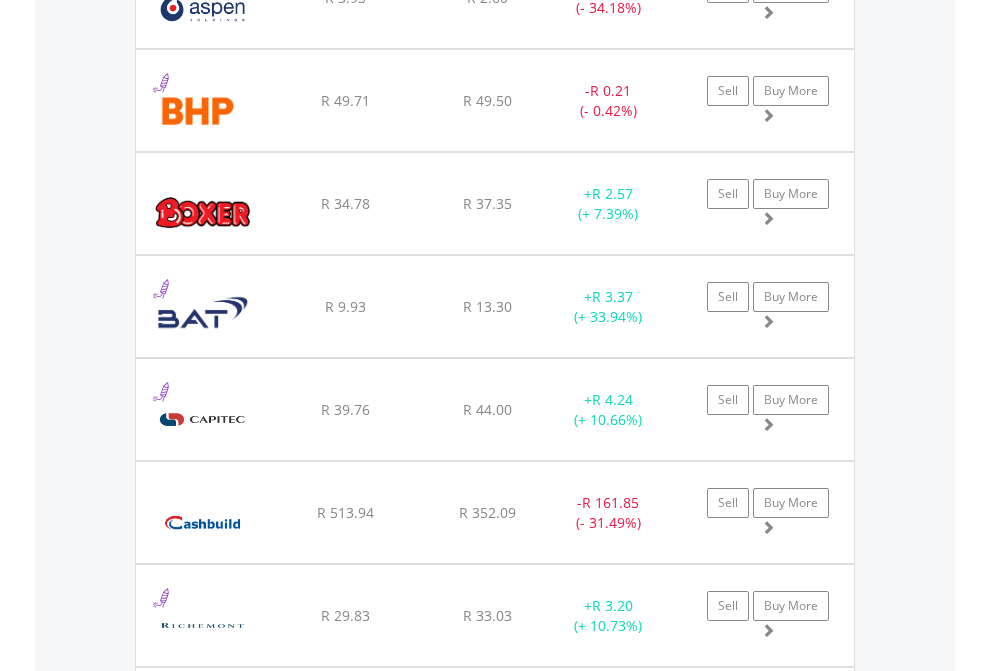 click on "TFSA" at bounding box center (818, -2117) 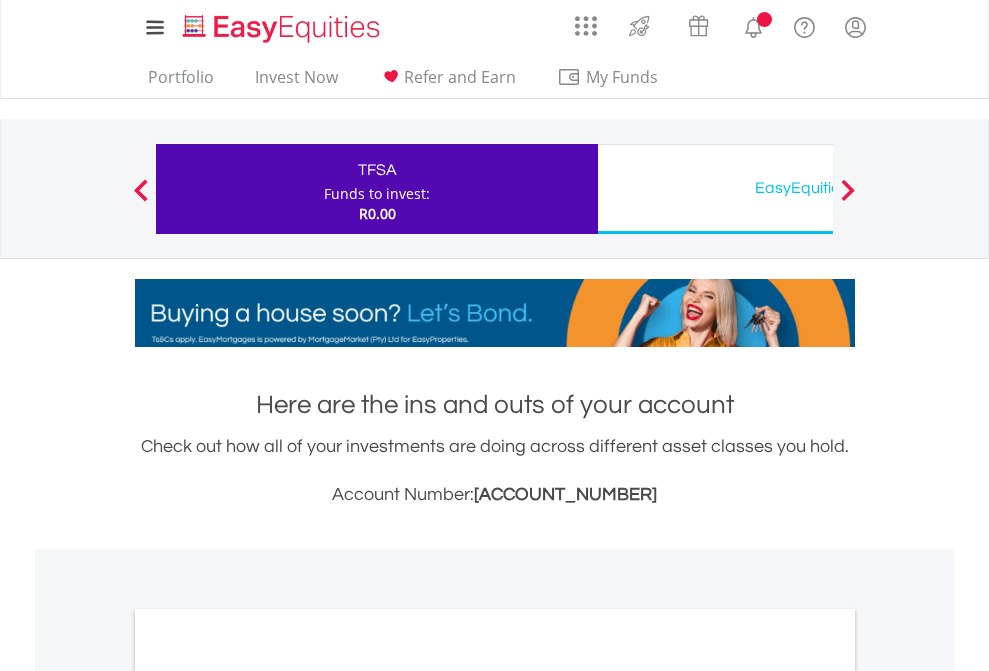 scroll, scrollTop: 0, scrollLeft: 0, axis: both 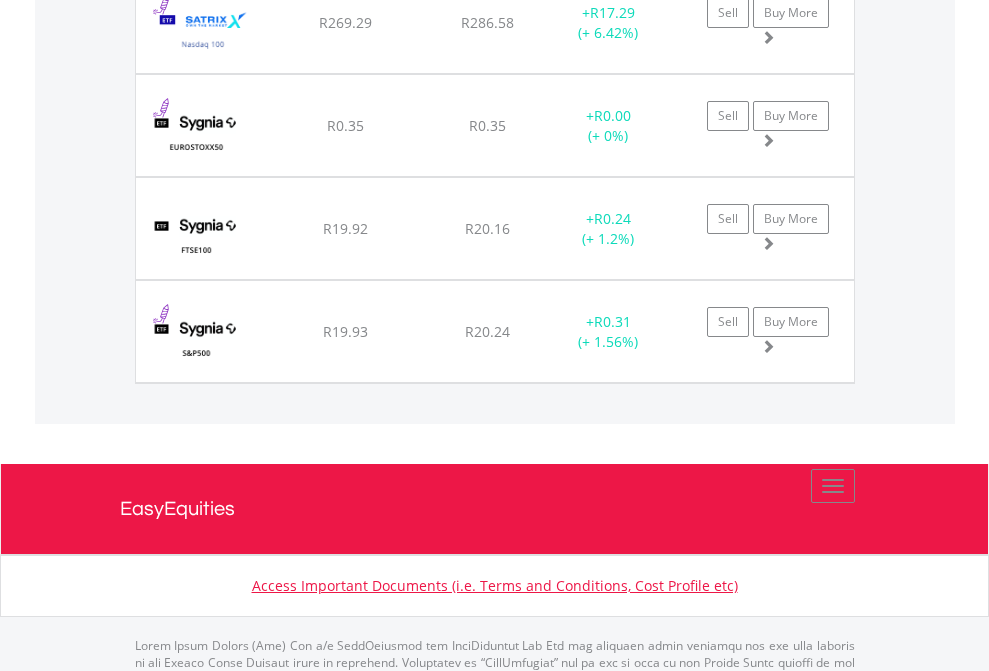 click on "EasyEquities USD" at bounding box center (818, -1745) 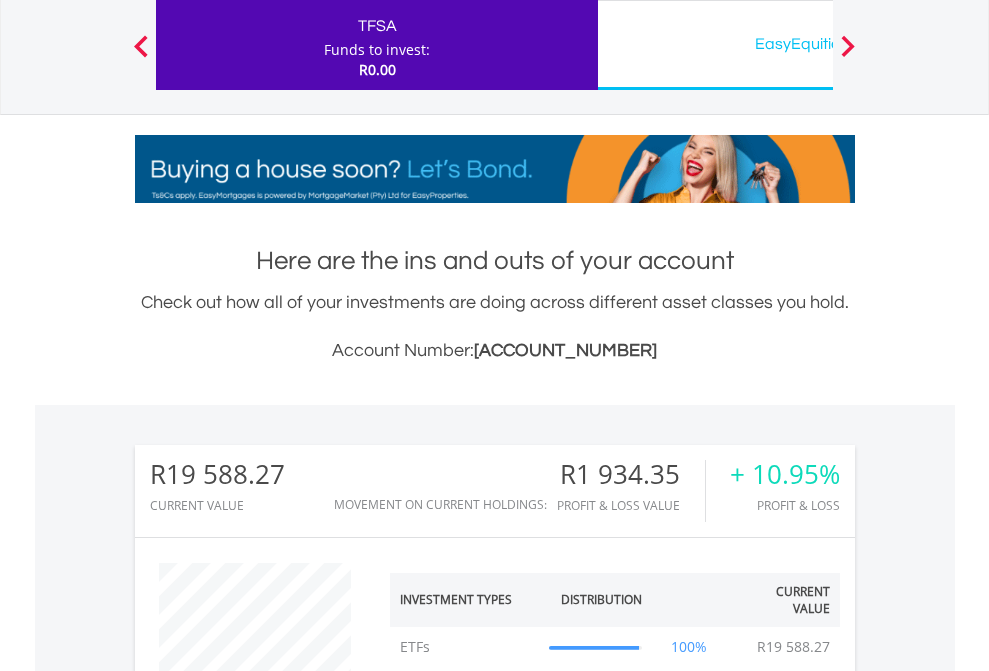 click on "All Holdings" at bounding box center [268, 1322] 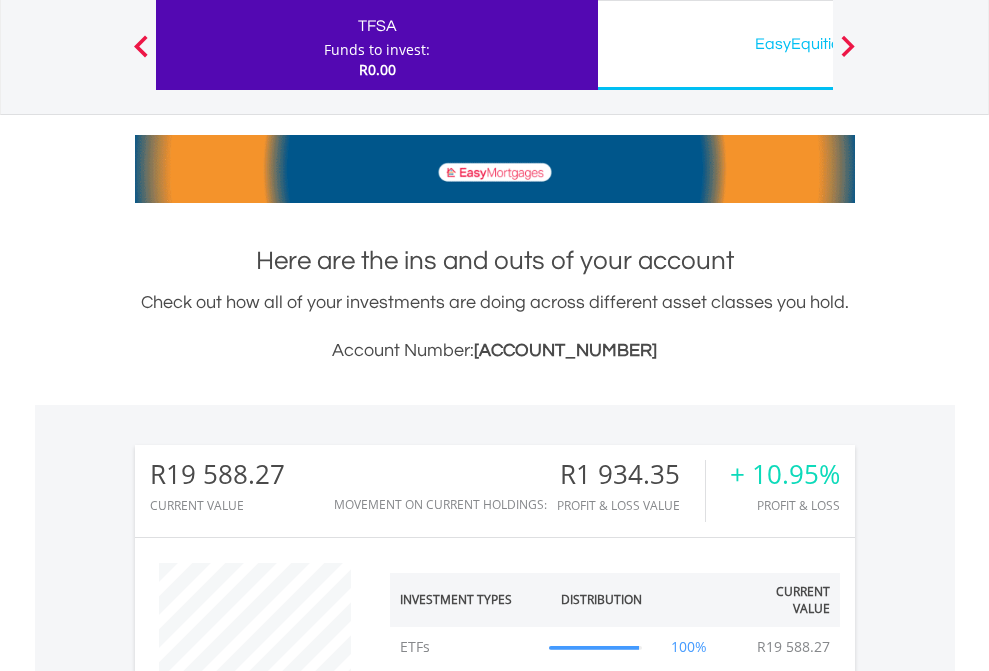 scroll, scrollTop: 1493, scrollLeft: 0, axis: vertical 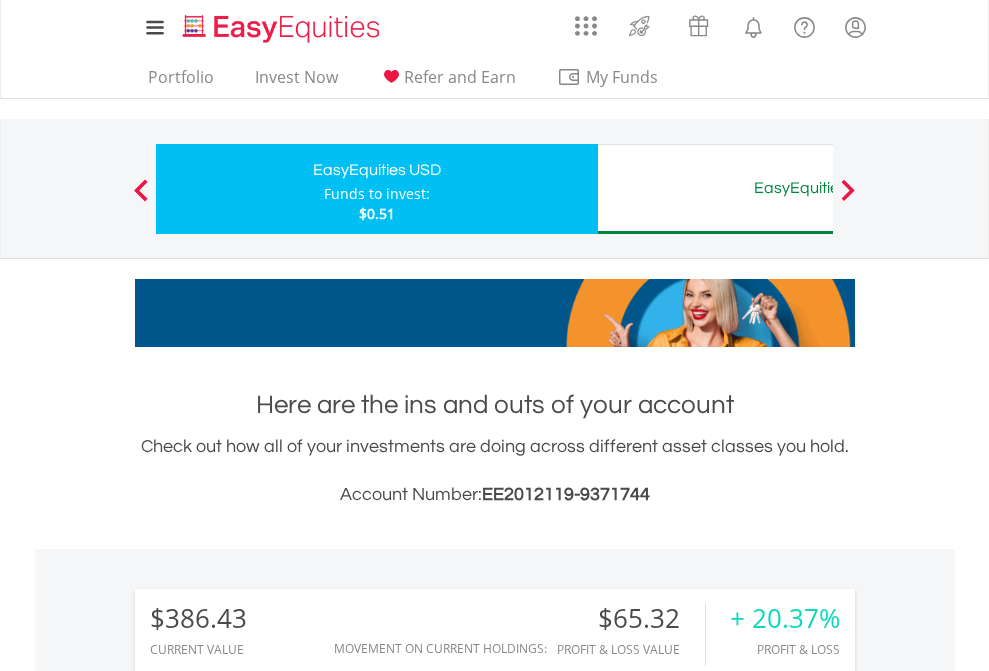 click on "EasyEquities AUD" at bounding box center [818, 188] 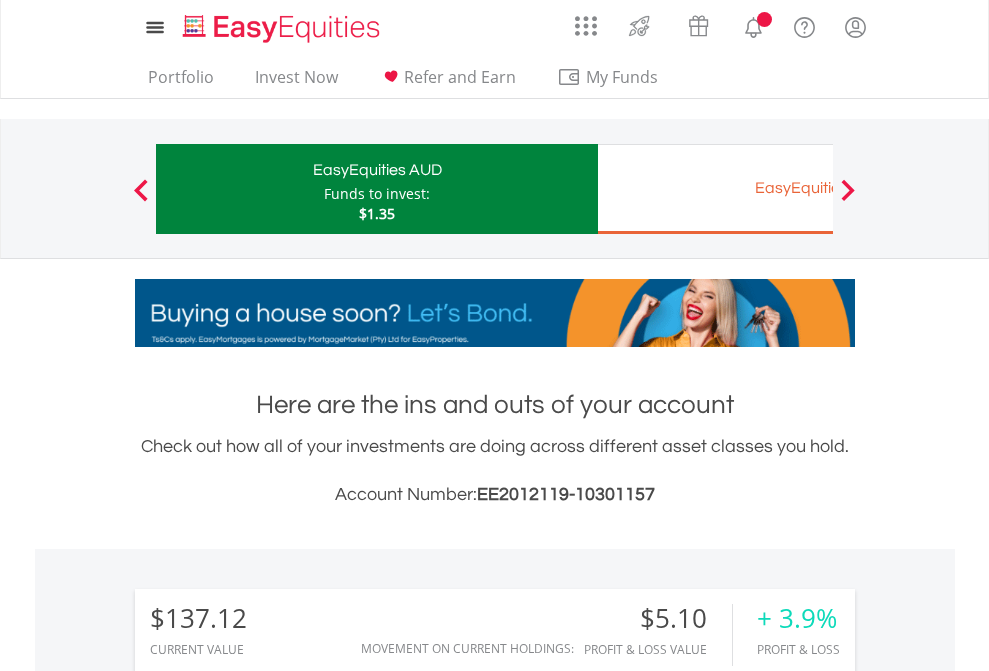 scroll, scrollTop: 0, scrollLeft: 0, axis: both 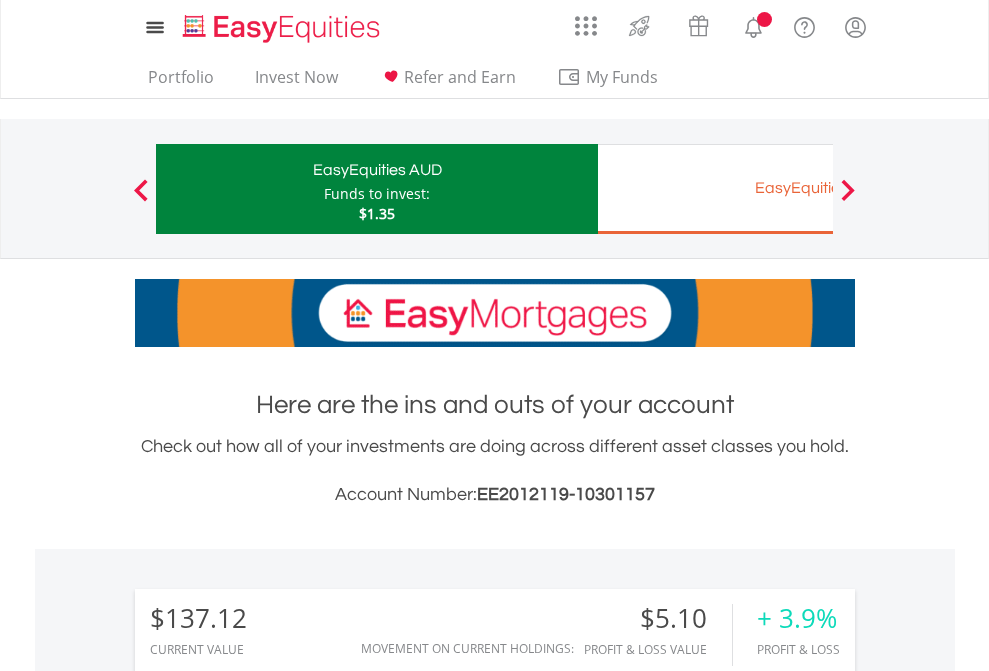click on "All Holdings" at bounding box center [268, 1466] 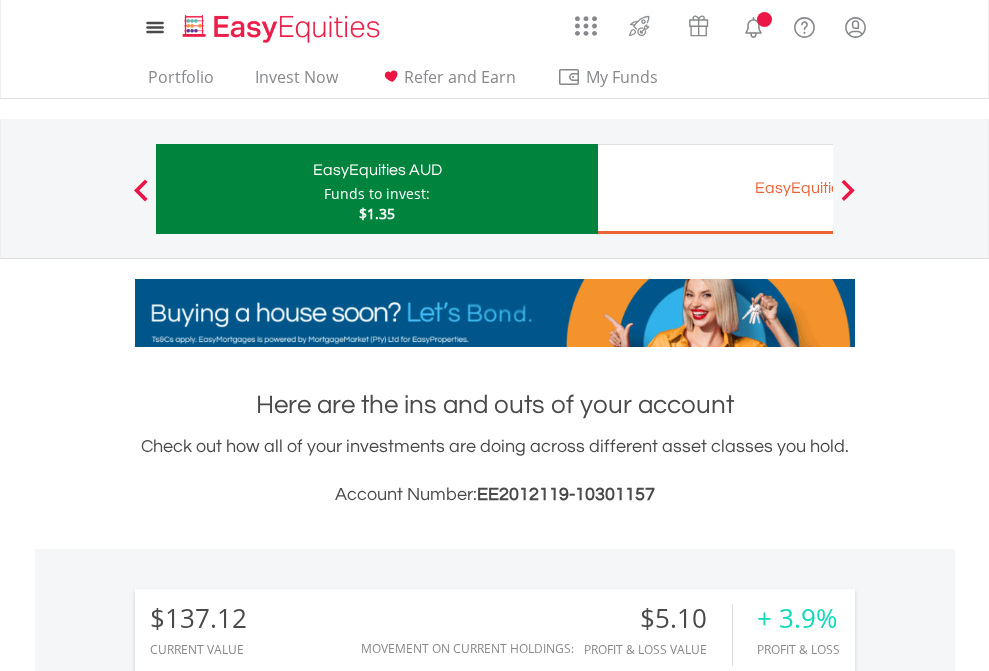 scroll, scrollTop: 999808, scrollLeft: 999687, axis: both 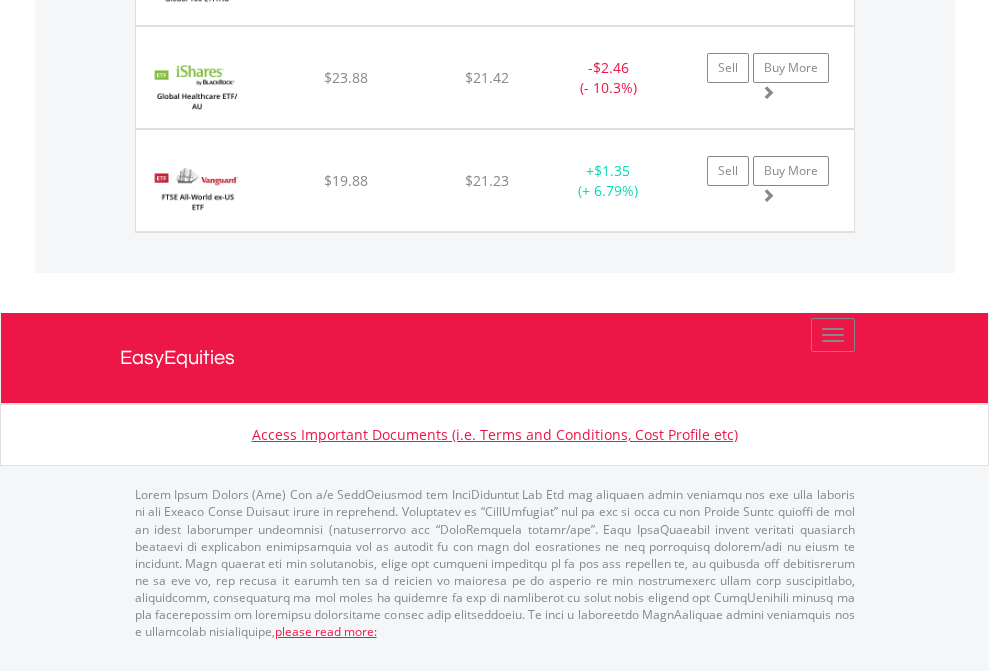 click on "EasyEquities EUR" at bounding box center (818, -1751) 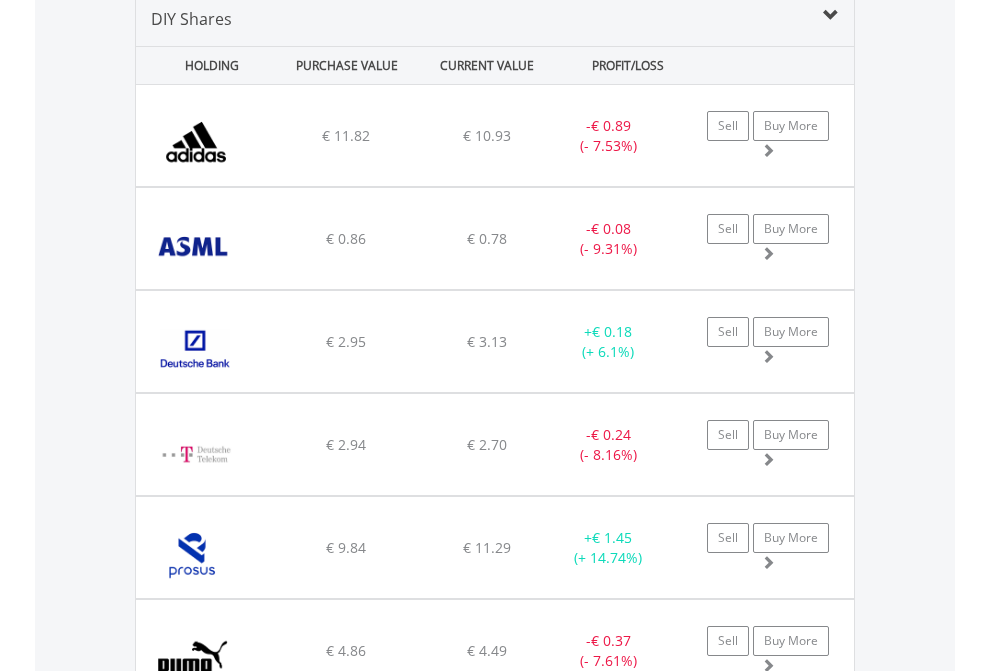 scroll, scrollTop: 1933, scrollLeft: 0, axis: vertical 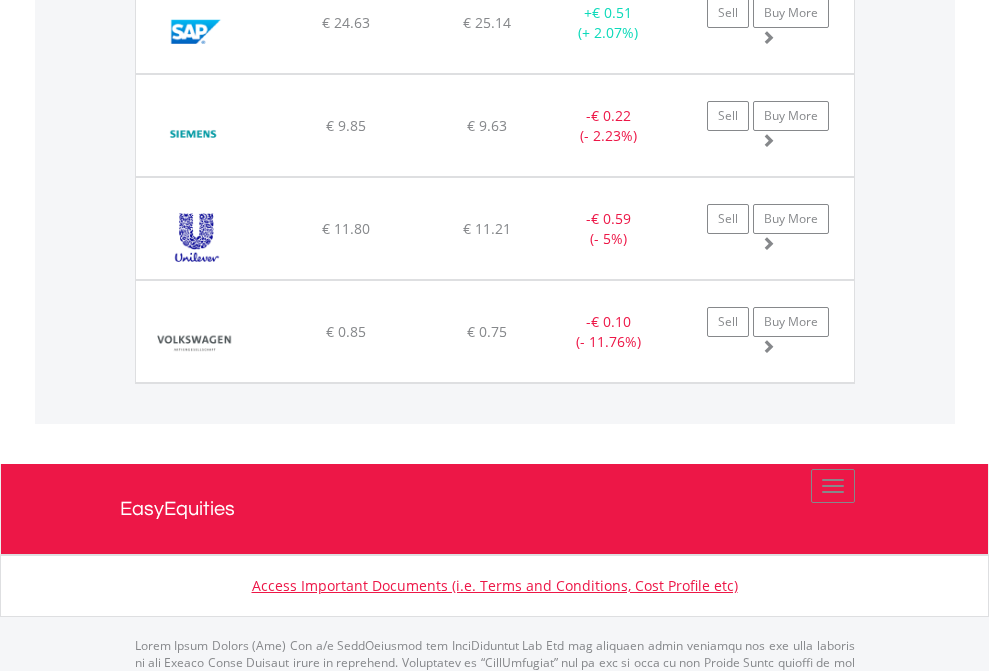 click on "Funds to invest:" at bounding box center [377, -1739] 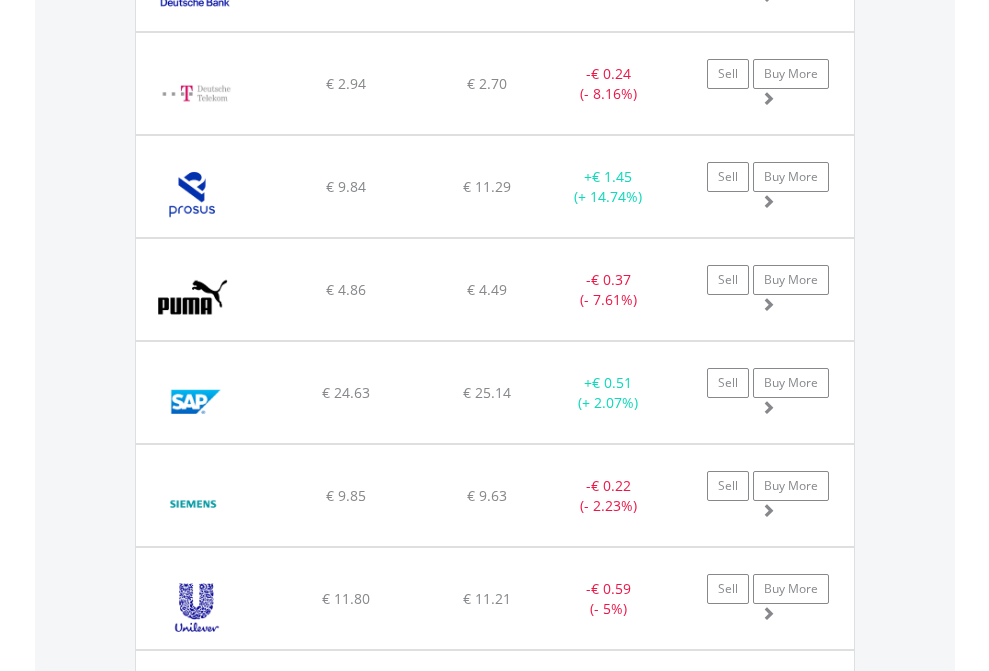 scroll, scrollTop: 144, scrollLeft: 0, axis: vertical 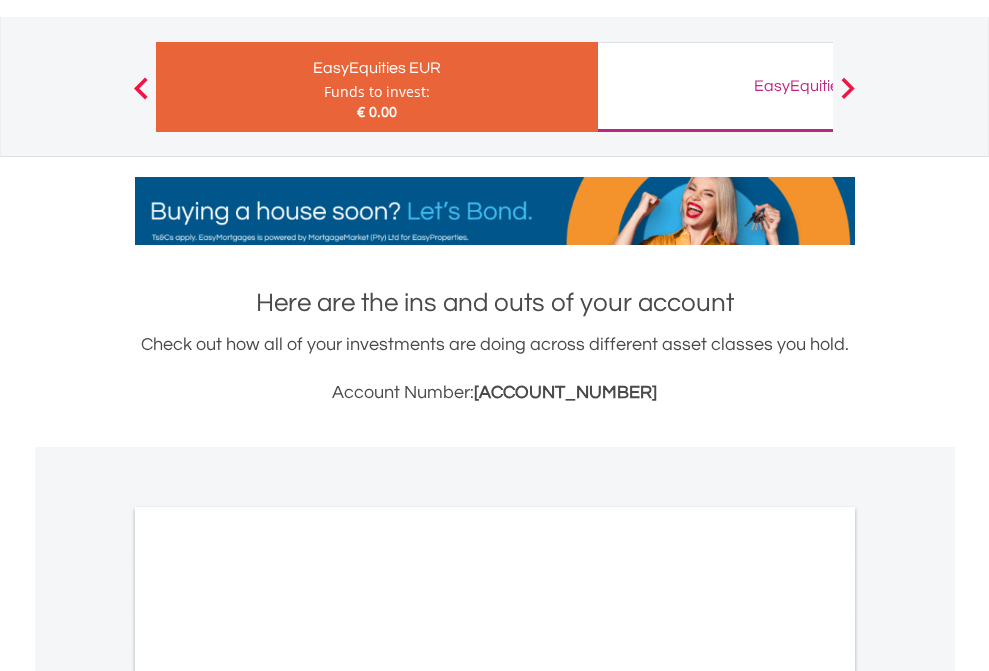 click on "All Holdings" at bounding box center (268, 994) 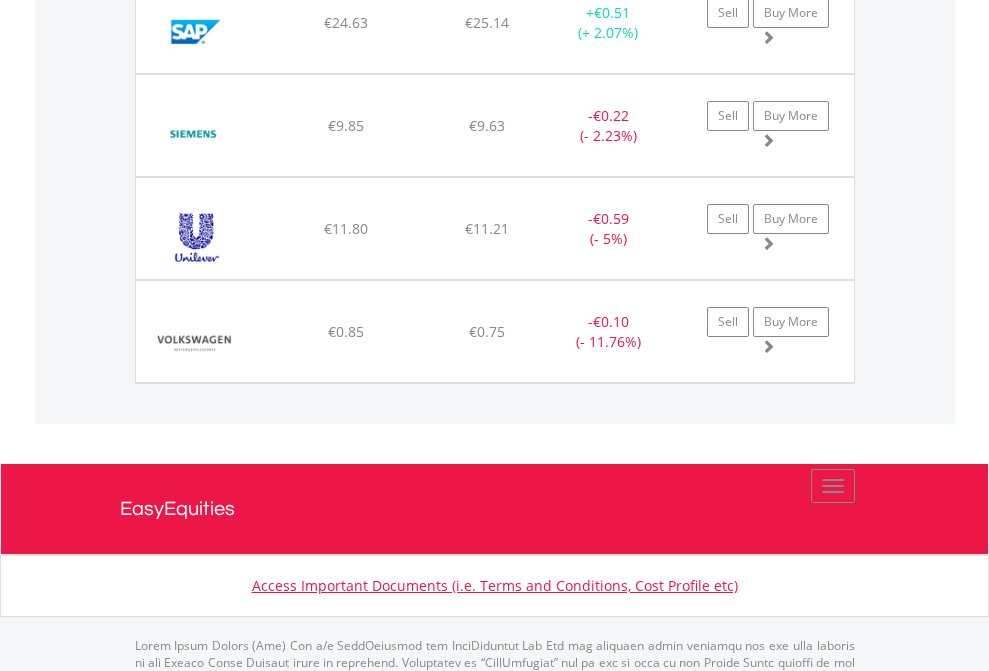scroll, scrollTop: 2225, scrollLeft: 0, axis: vertical 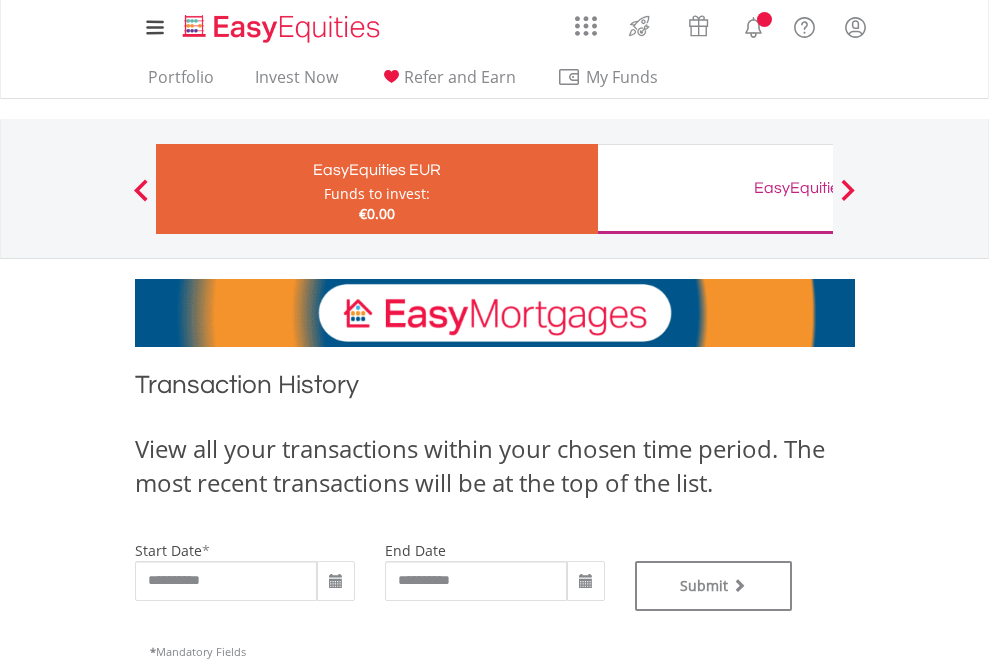 type on "**********" 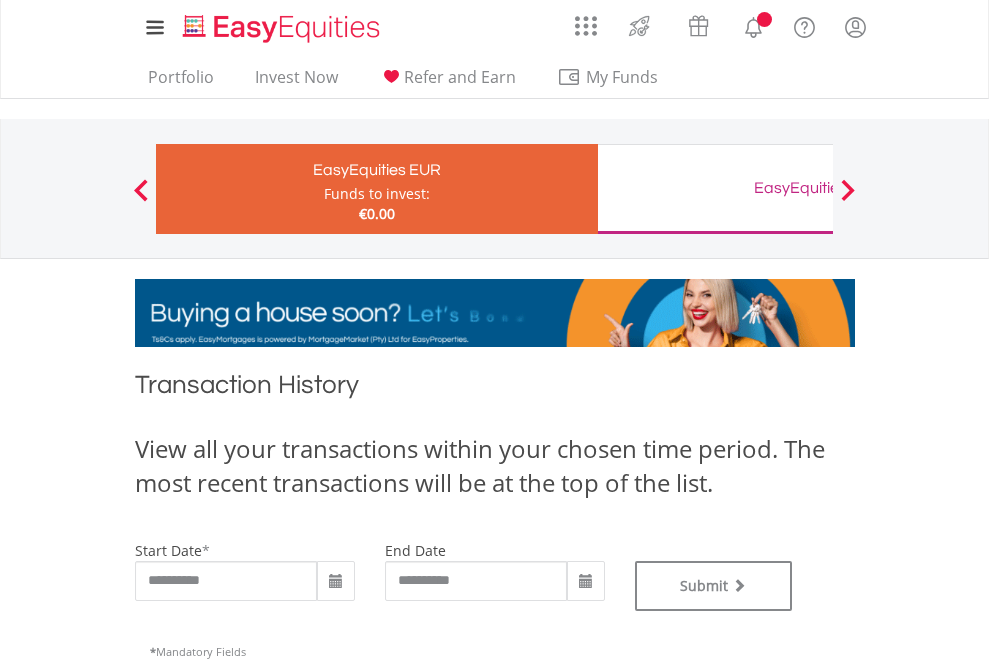 type on "**********" 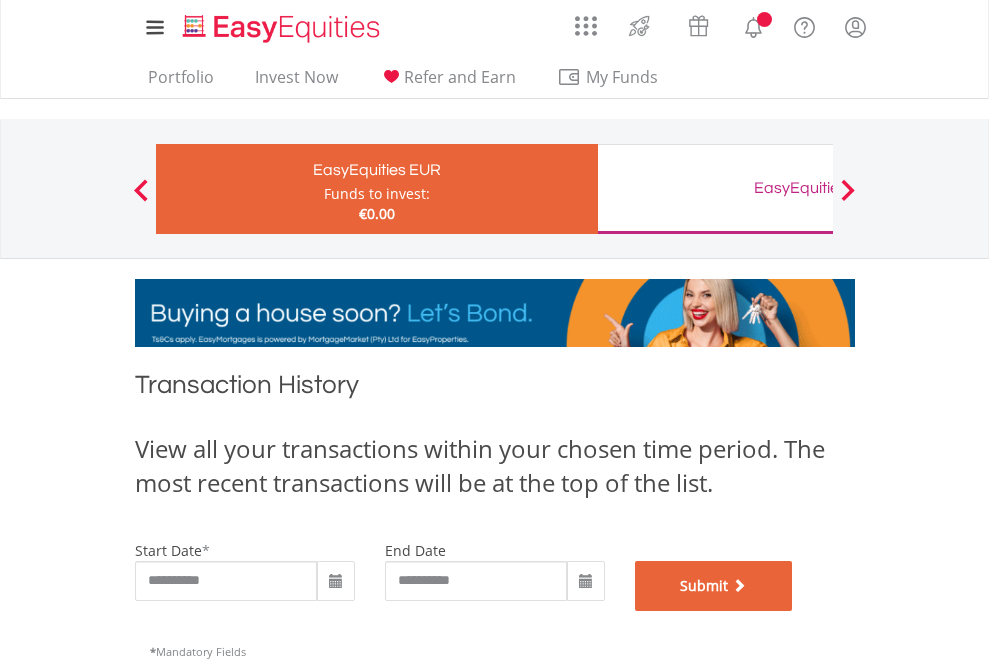 click on "Submit" at bounding box center [714, 586] 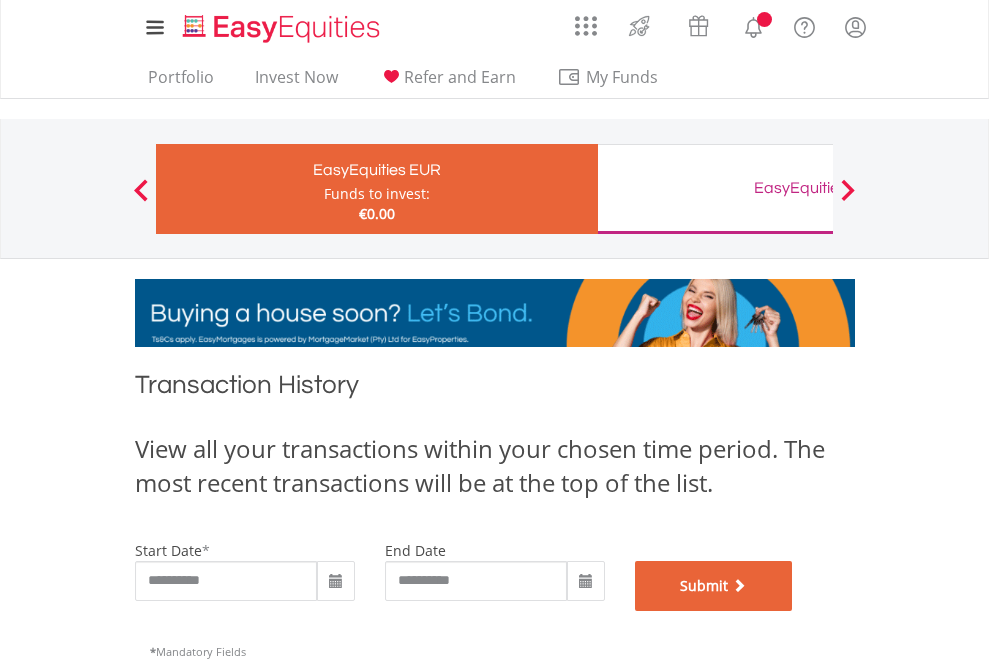 scroll, scrollTop: 811, scrollLeft: 0, axis: vertical 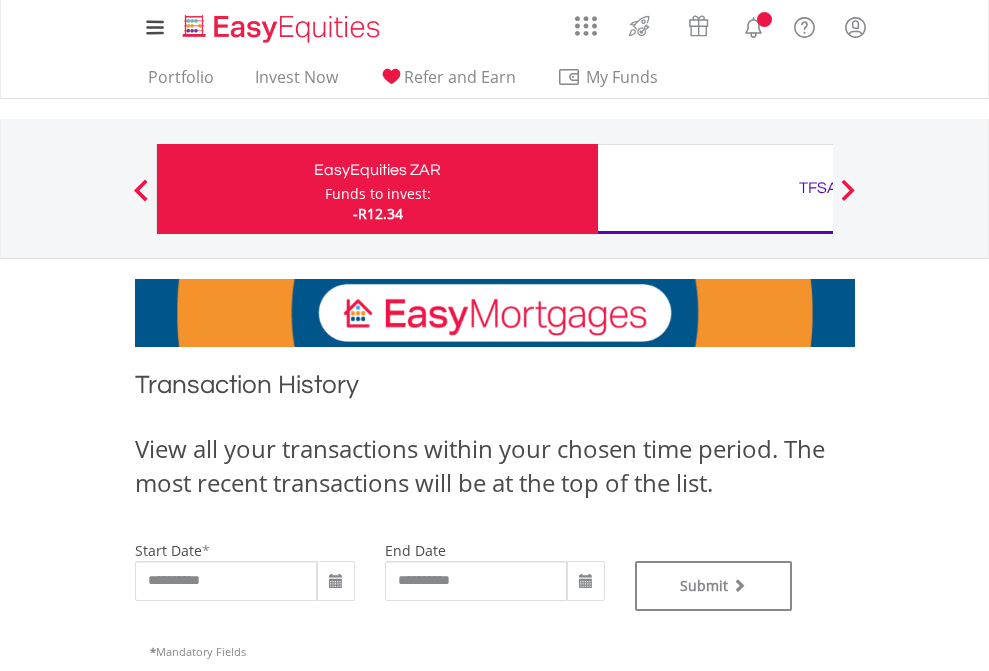 click on "TFSA" at bounding box center [818, 188] 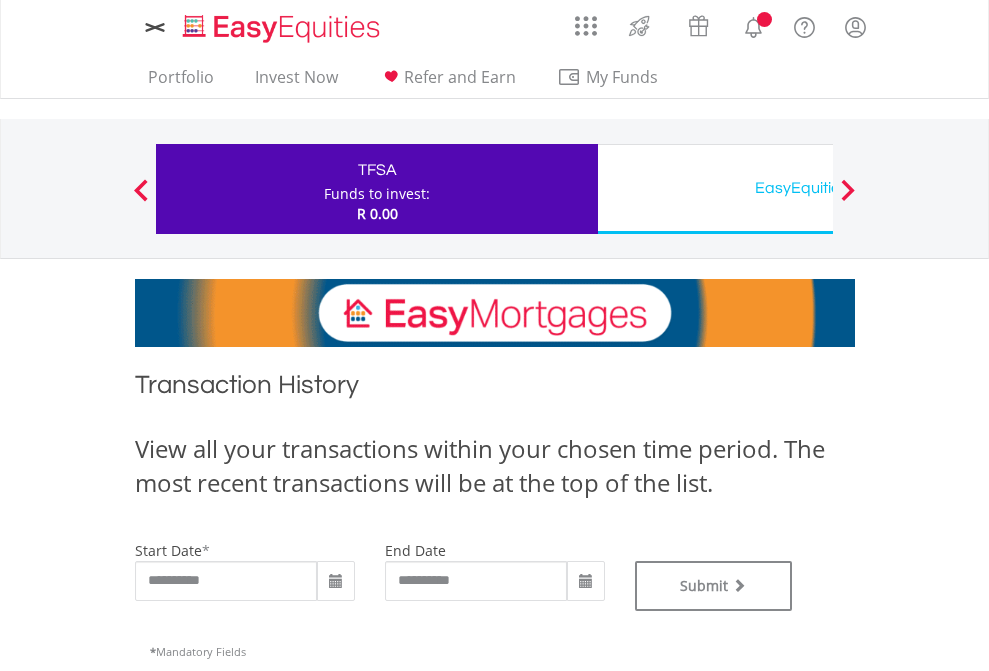 scroll, scrollTop: 0, scrollLeft: 0, axis: both 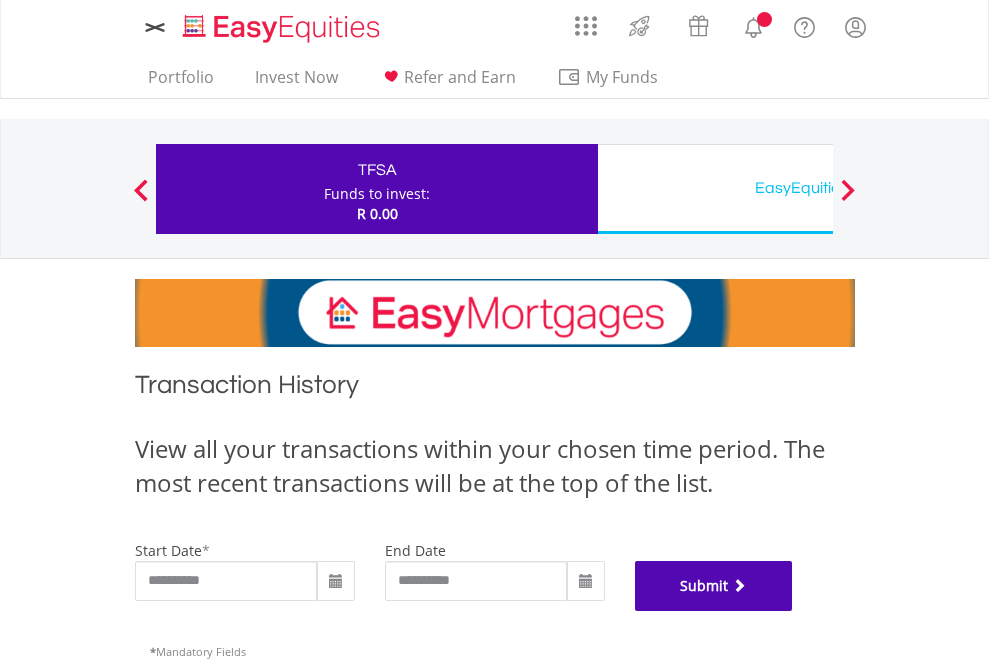 click on "Submit" at bounding box center [714, 586] 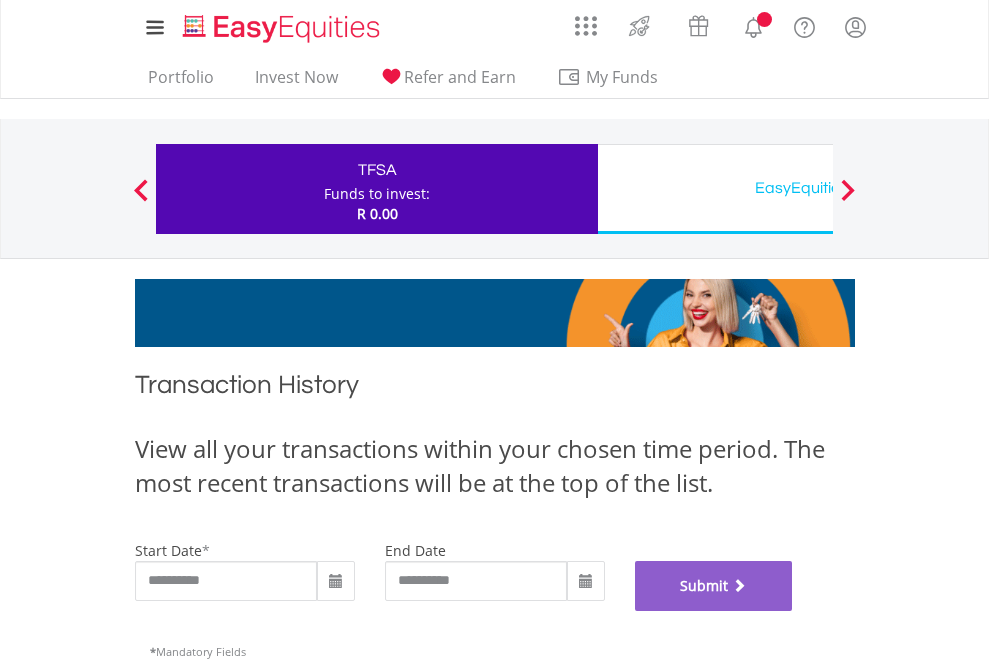 scroll, scrollTop: 811, scrollLeft: 0, axis: vertical 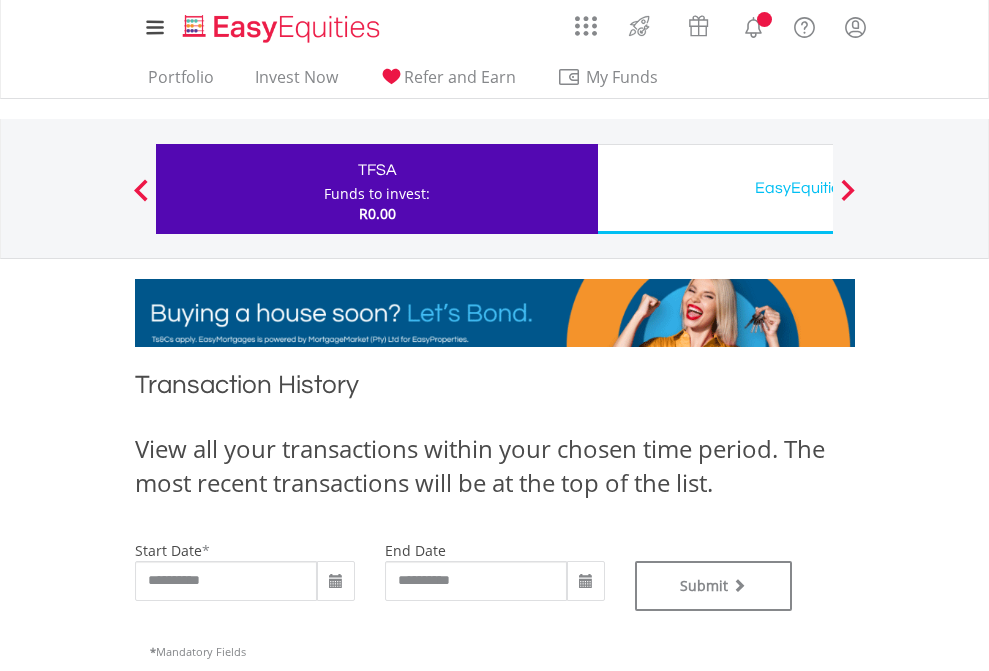 click on "EasyEquities USD" at bounding box center (818, 188) 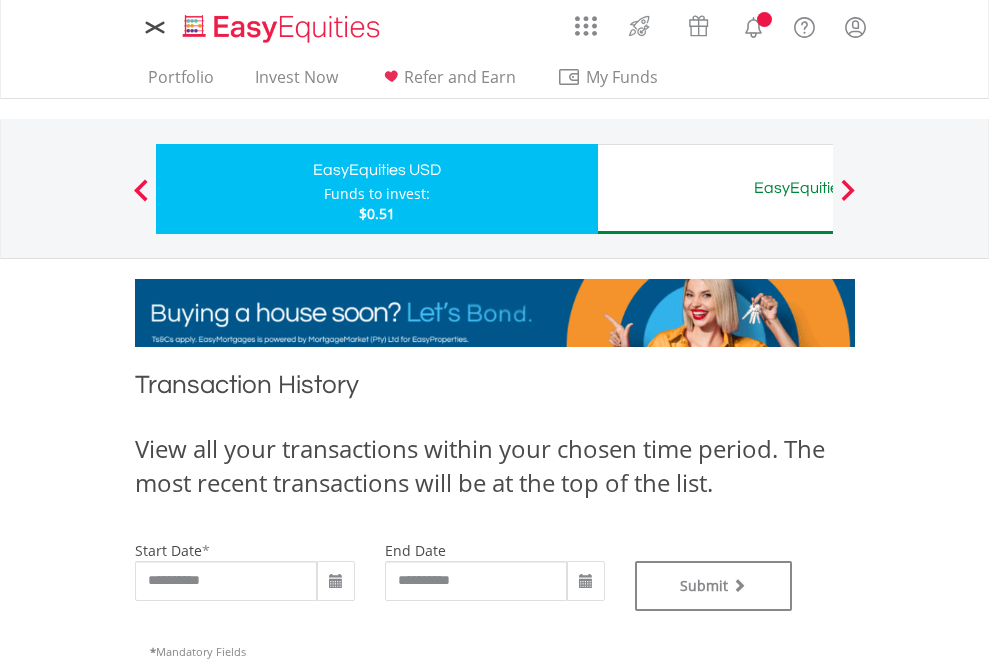 scroll, scrollTop: 0, scrollLeft: 0, axis: both 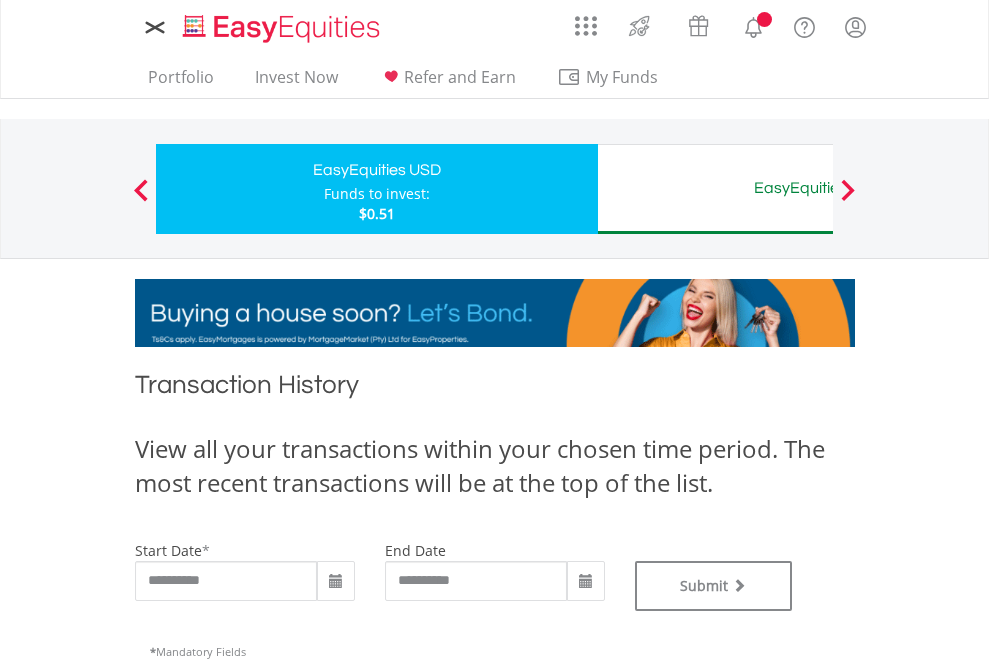 type on "**********" 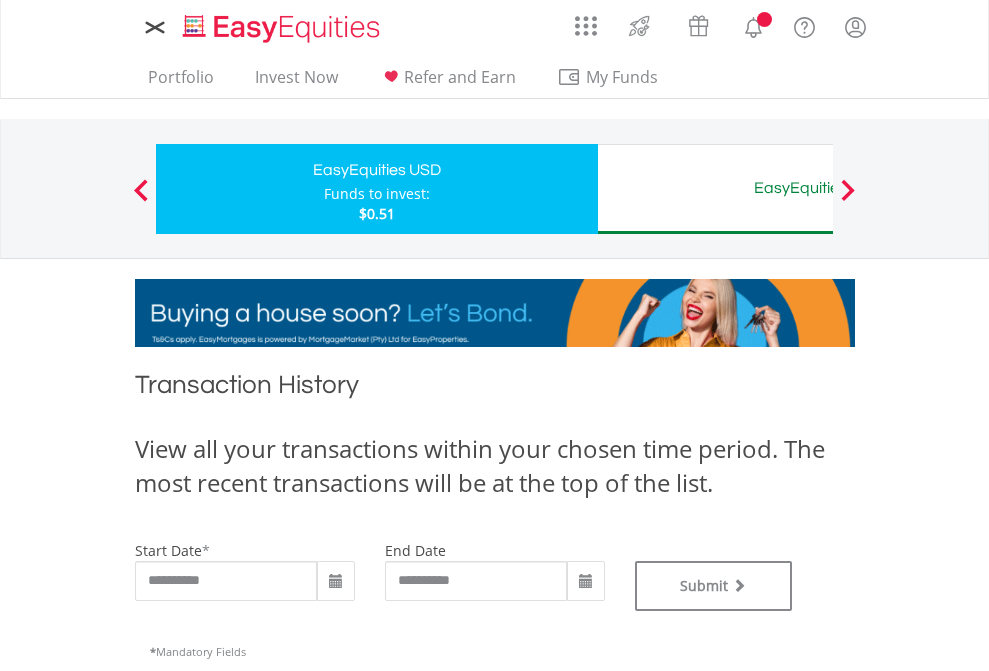 type on "**********" 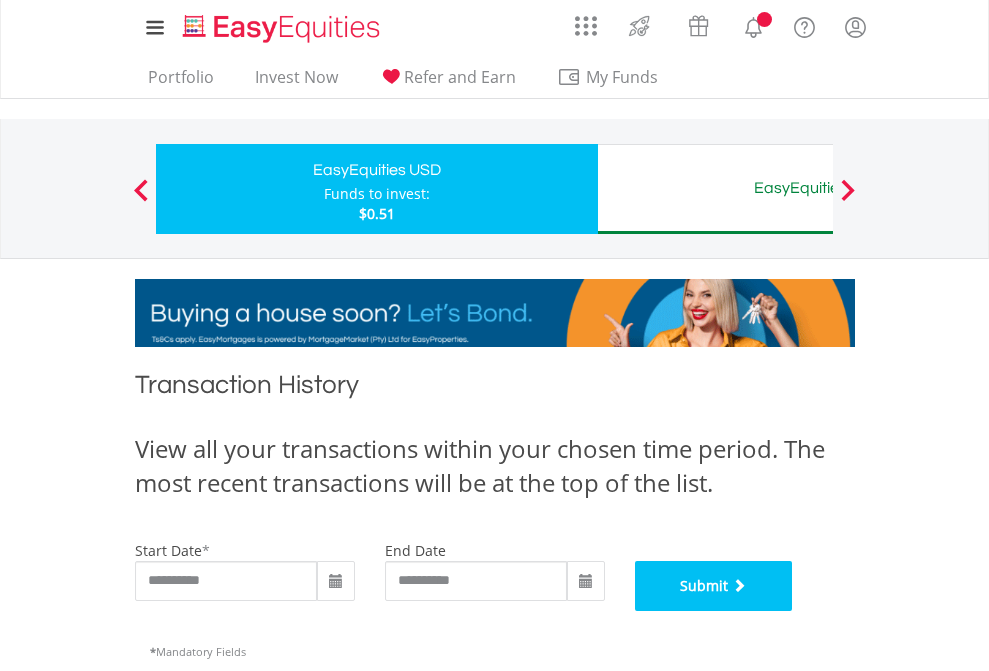 click on "Submit" at bounding box center (714, 586) 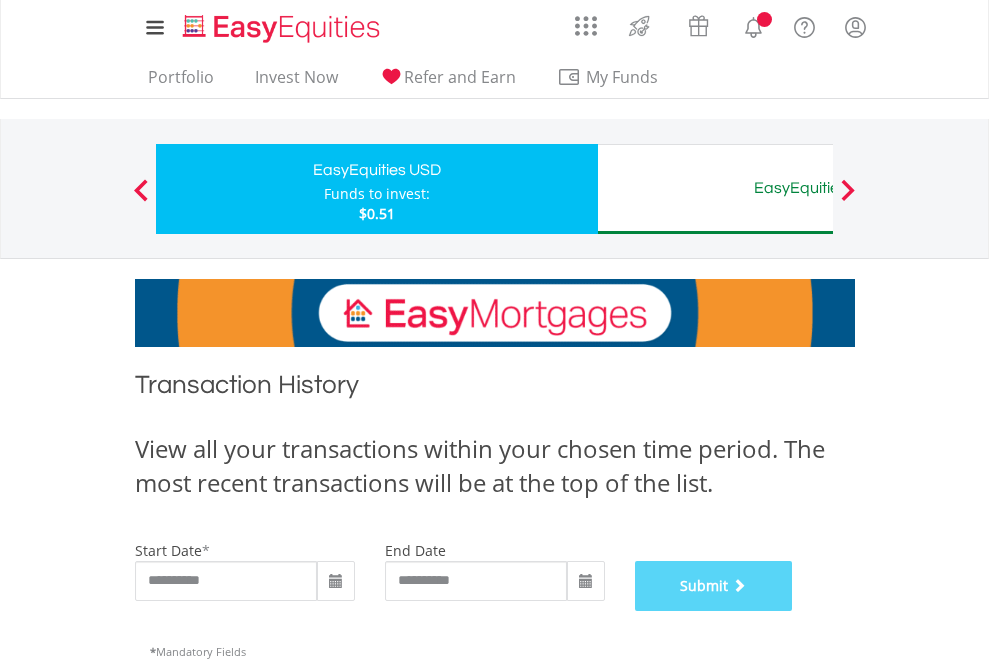 scroll, scrollTop: 811, scrollLeft: 0, axis: vertical 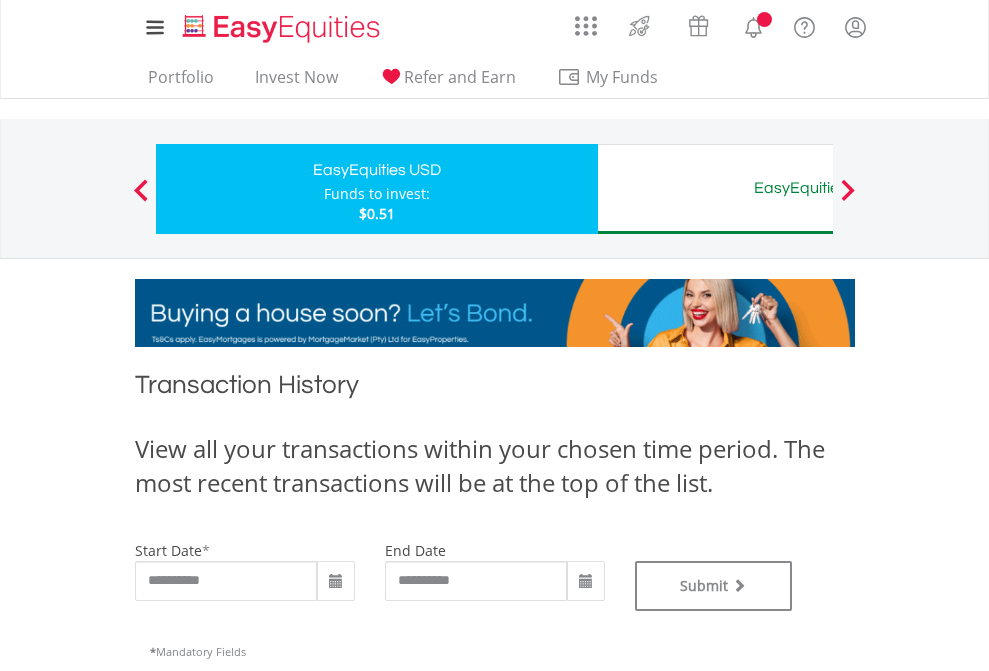 click on "EasyEquities AUD" at bounding box center [818, 188] 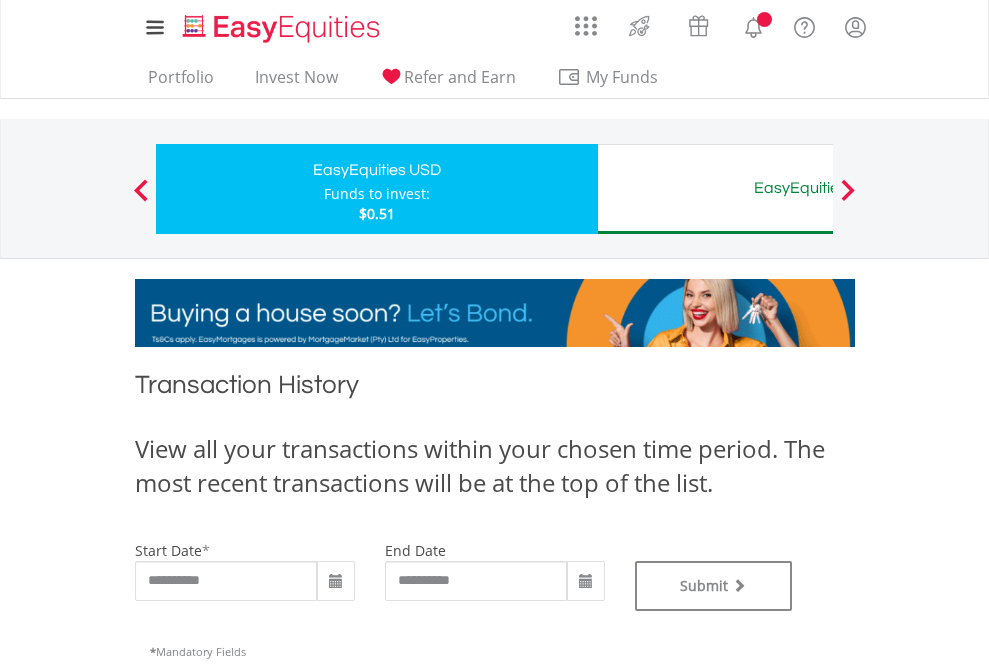 type on "**********" 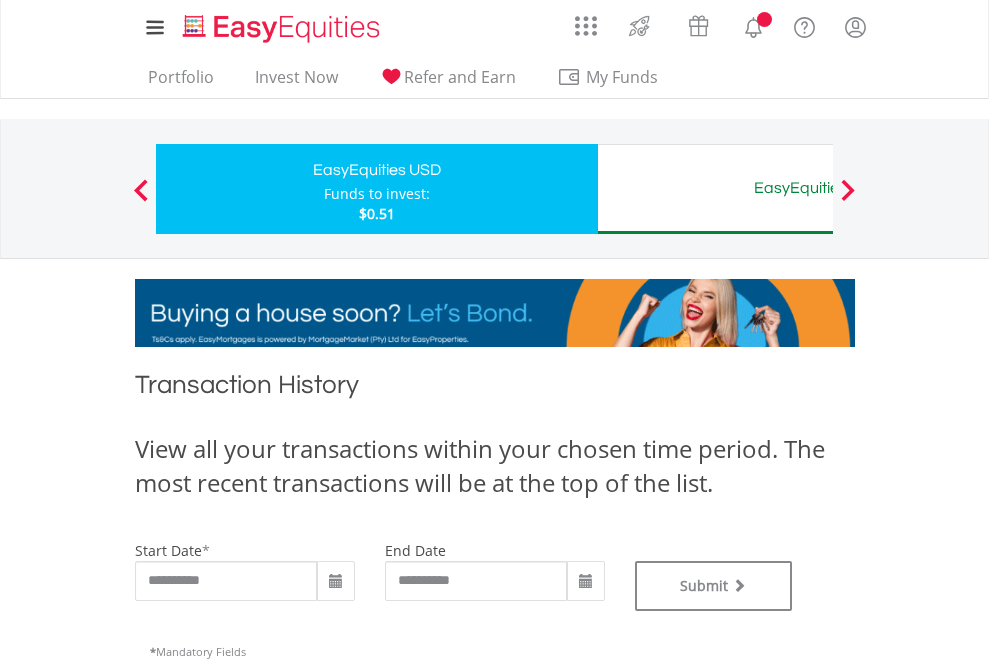 type on "**********" 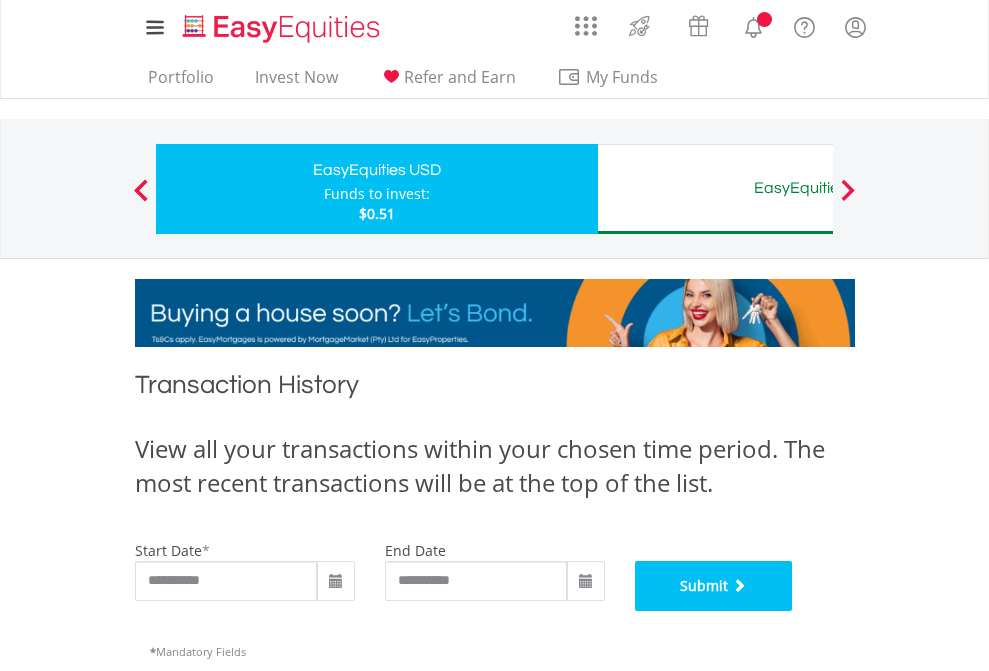click on "Submit" at bounding box center (714, 586) 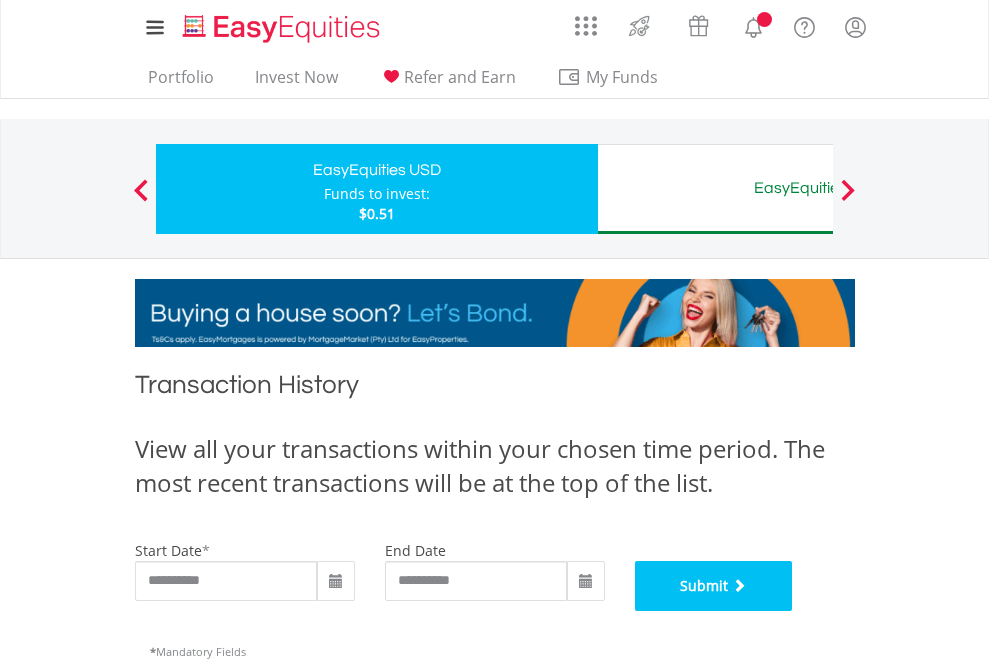 scroll, scrollTop: 811, scrollLeft: 0, axis: vertical 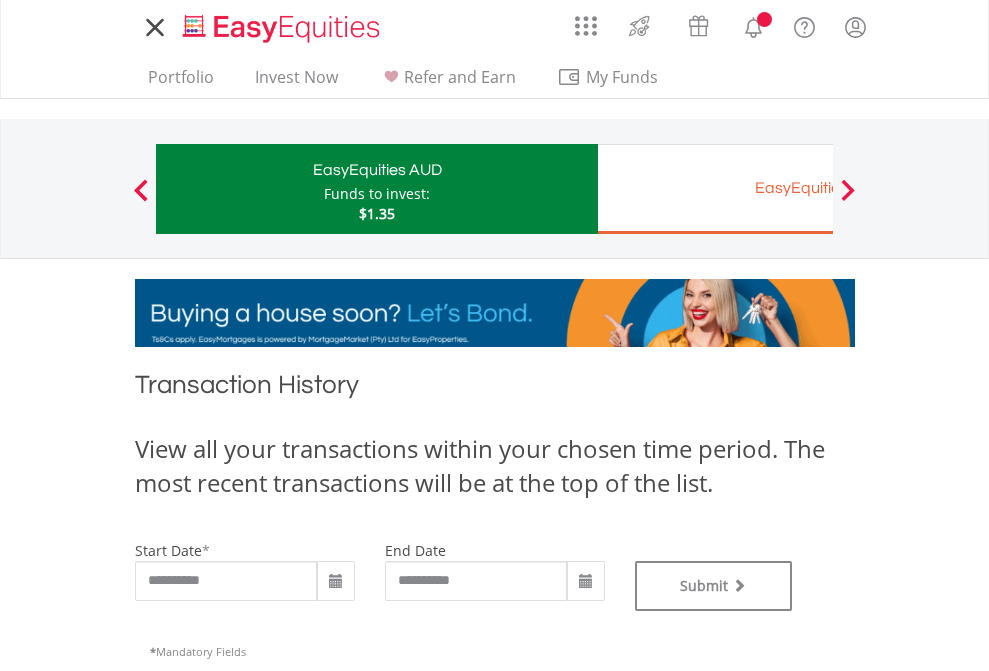 click on "EasyEquities EUR" at bounding box center (818, 188) 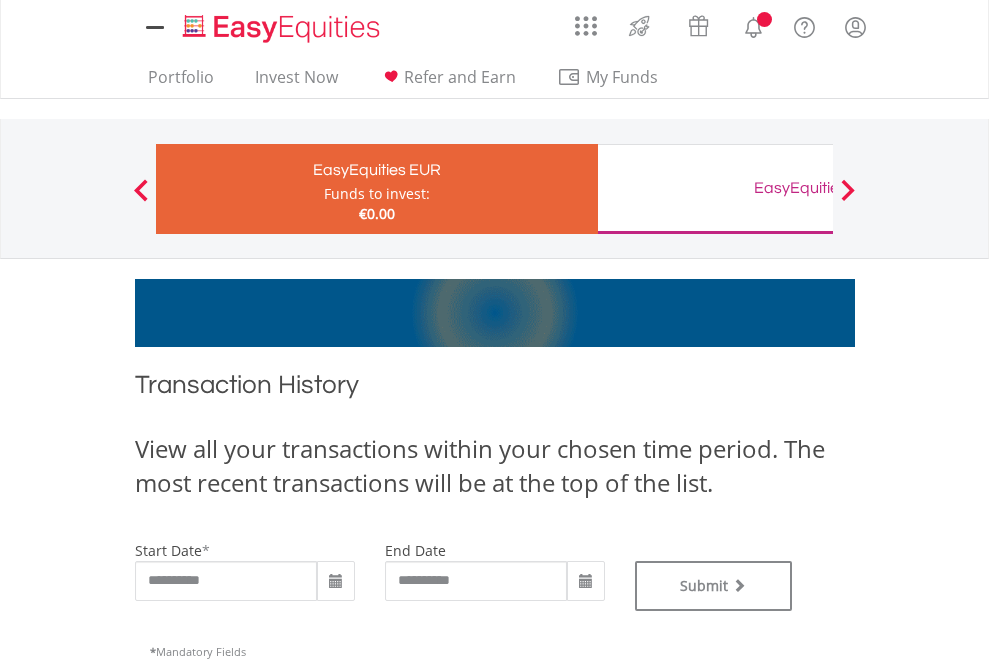 scroll, scrollTop: 0, scrollLeft: 0, axis: both 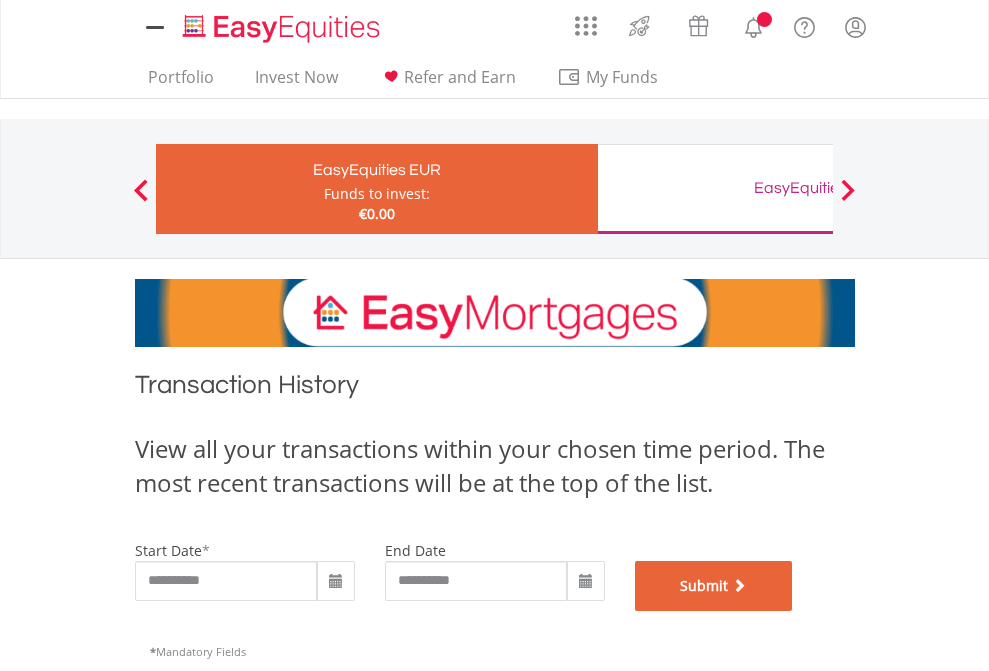 click on "Submit" at bounding box center [714, 586] 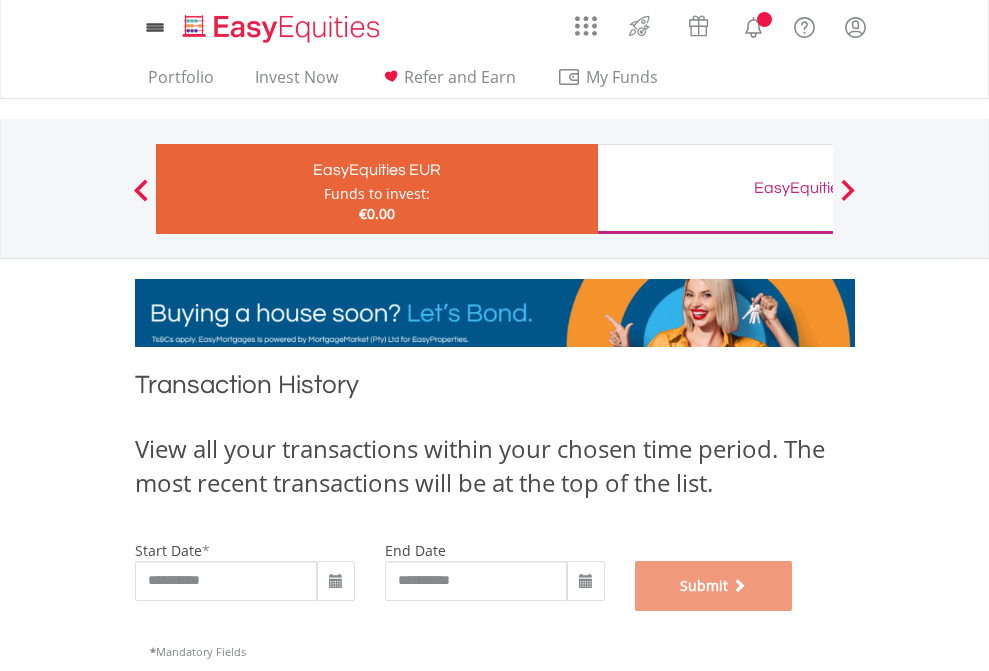 scroll, scrollTop: 811, scrollLeft: 0, axis: vertical 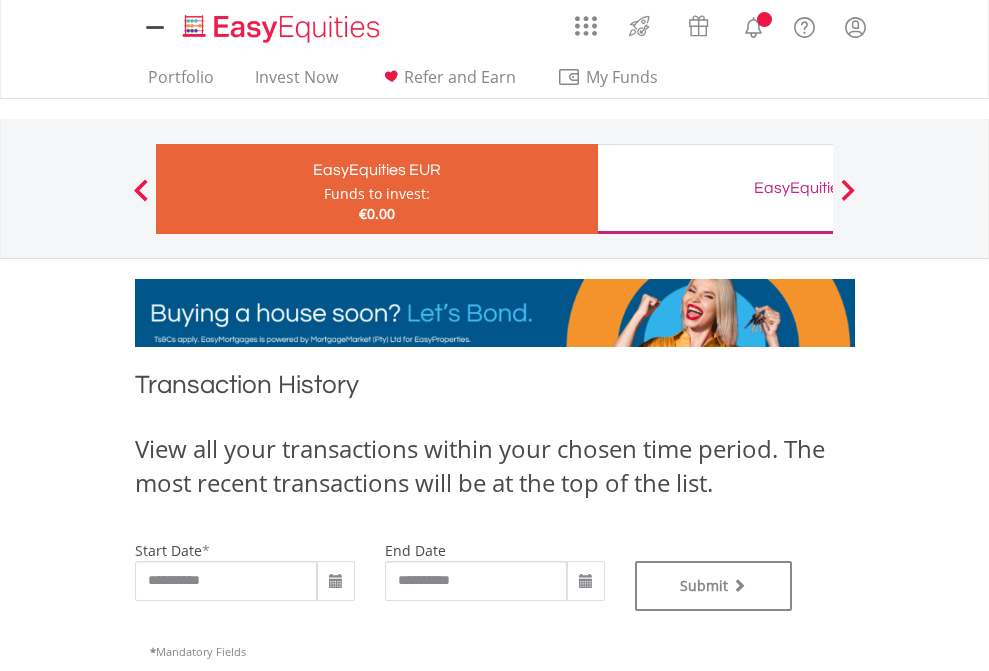 click on "Funds to invest:" at bounding box center [377, 194] 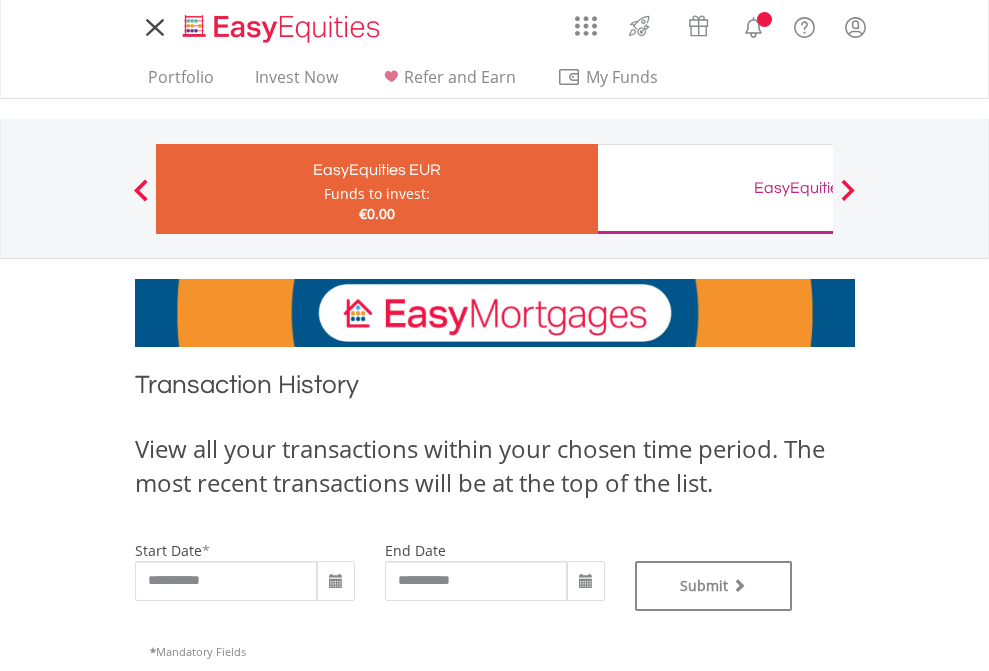 scroll, scrollTop: 0, scrollLeft: 0, axis: both 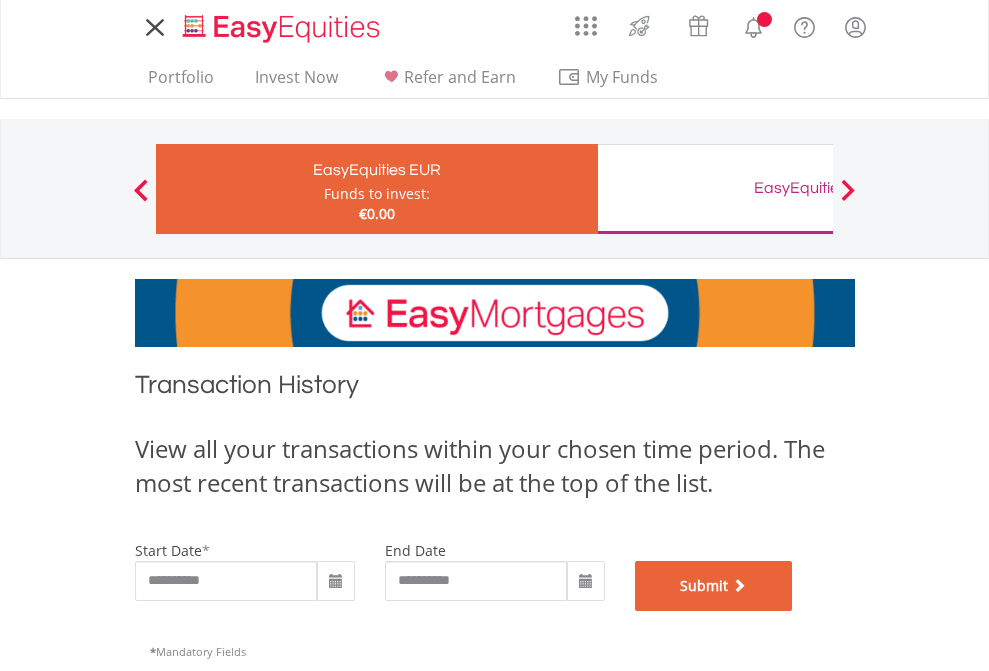 click on "Submit" at bounding box center [714, 586] 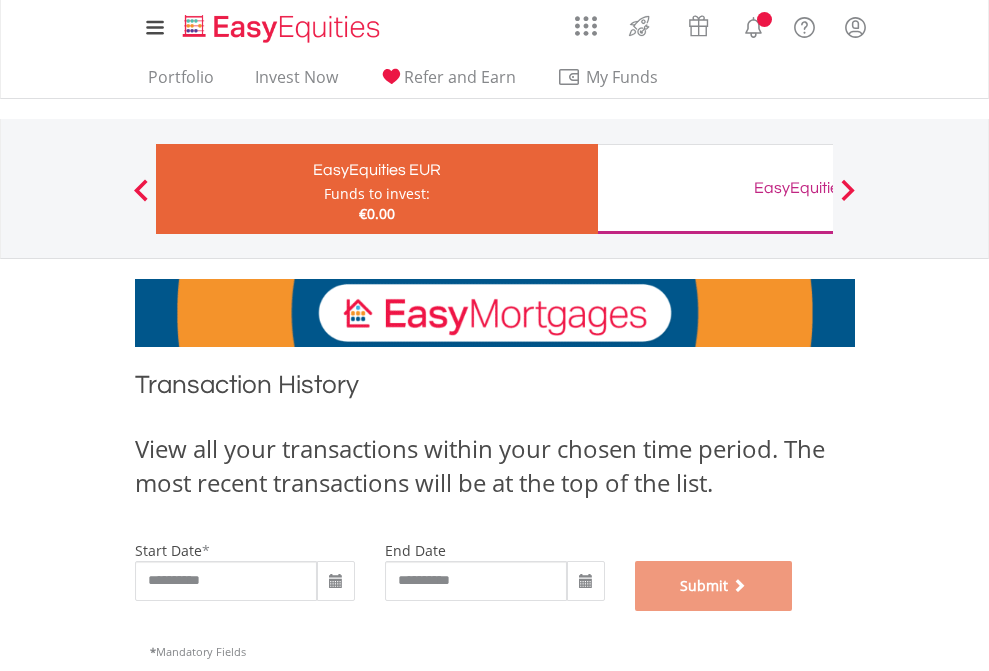 scroll, scrollTop: 811, scrollLeft: 0, axis: vertical 